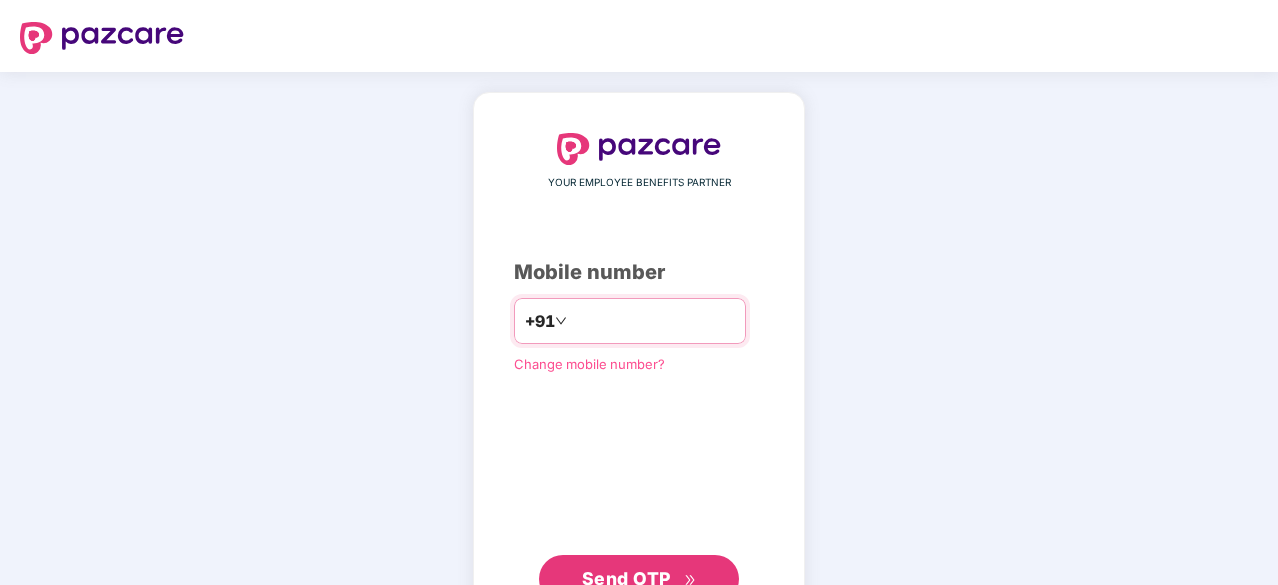 scroll, scrollTop: 0, scrollLeft: 0, axis: both 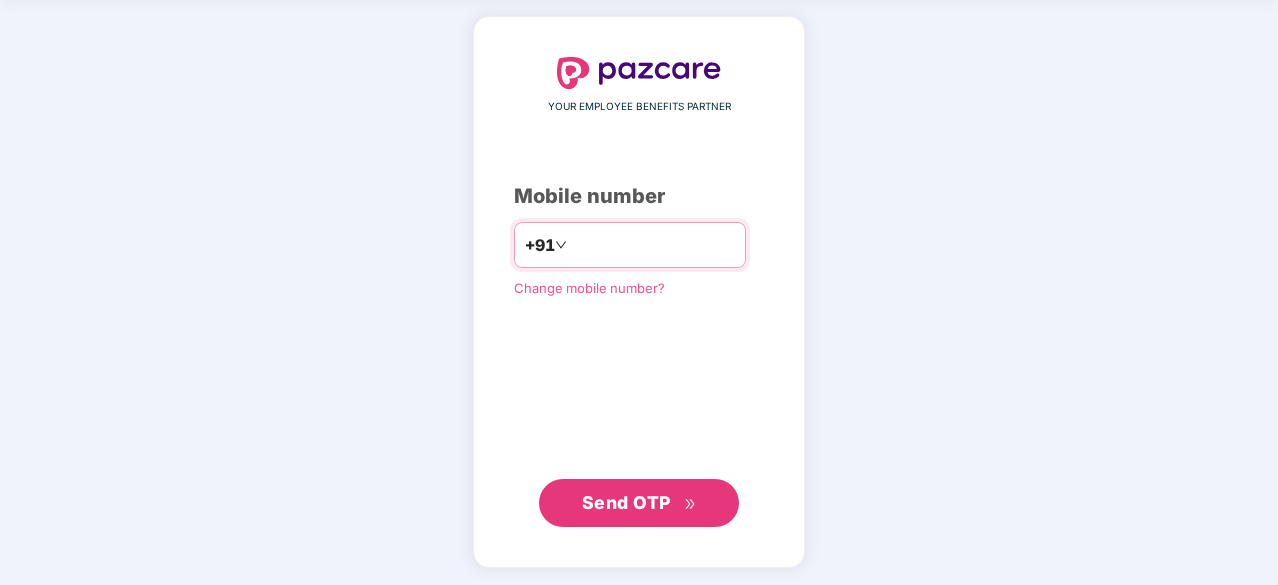type on "**********" 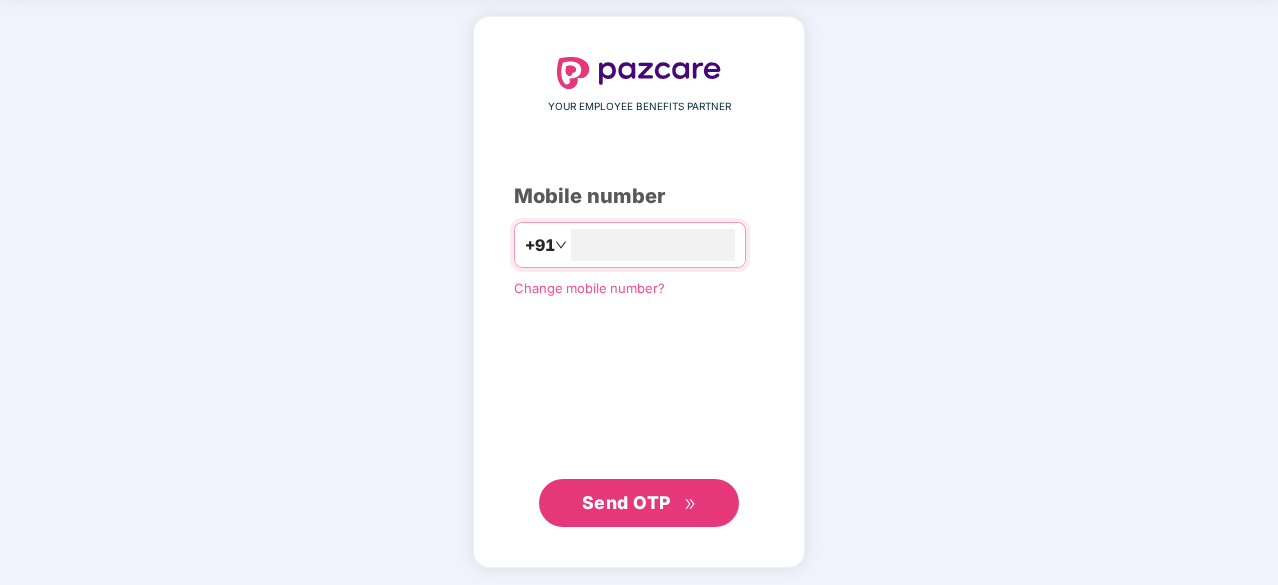scroll, scrollTop: 75, scrollLeft: 0, axis: vertical 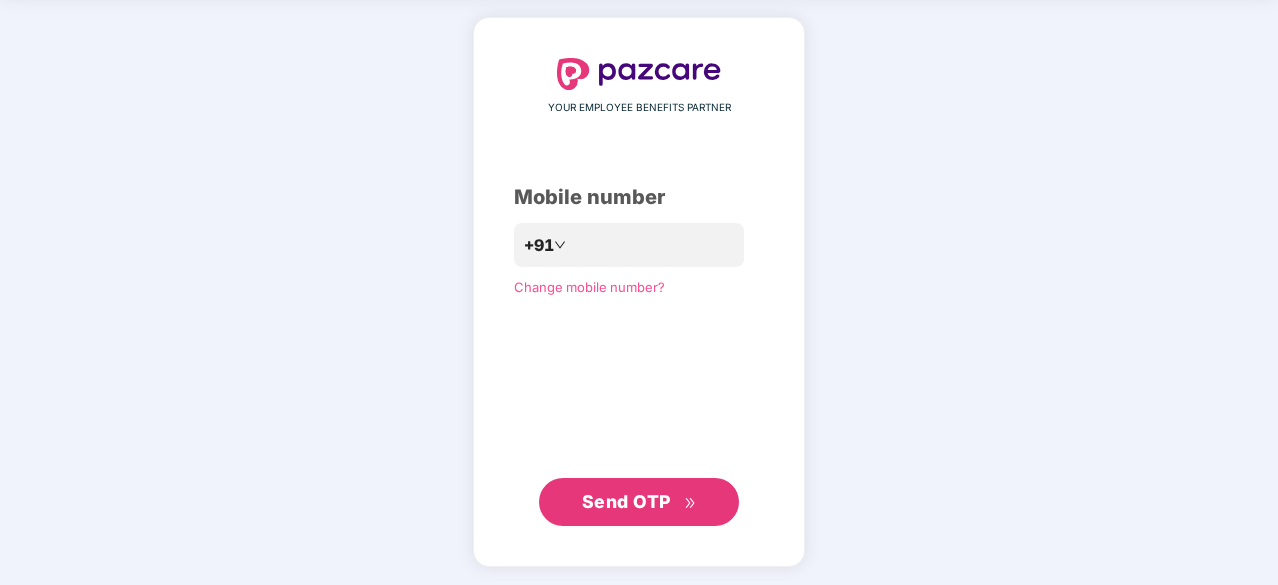 click on "Send OTP" at bounding box center (639, 502) 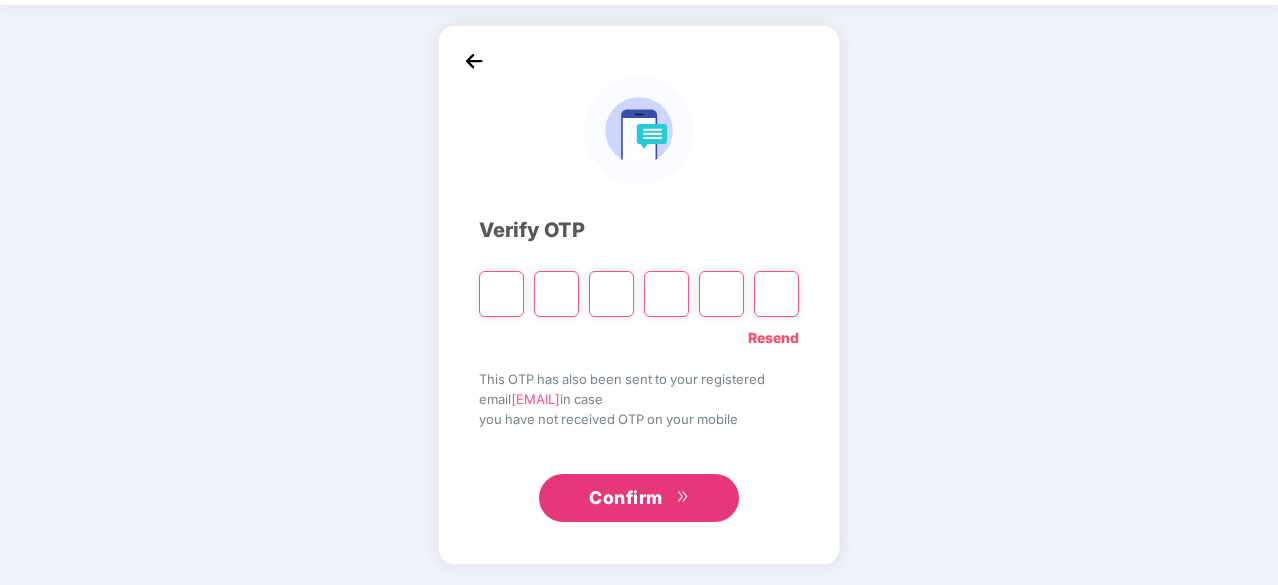 scroll, scrollTop: 66, scrollLeft: 0, axis: vertical 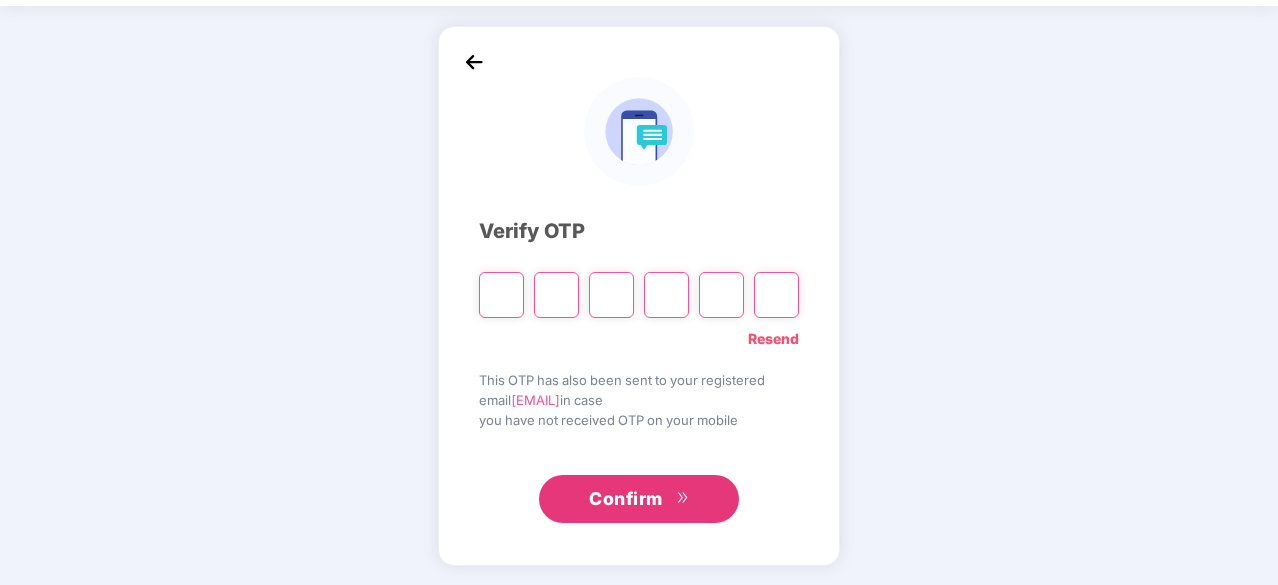 type on "*" 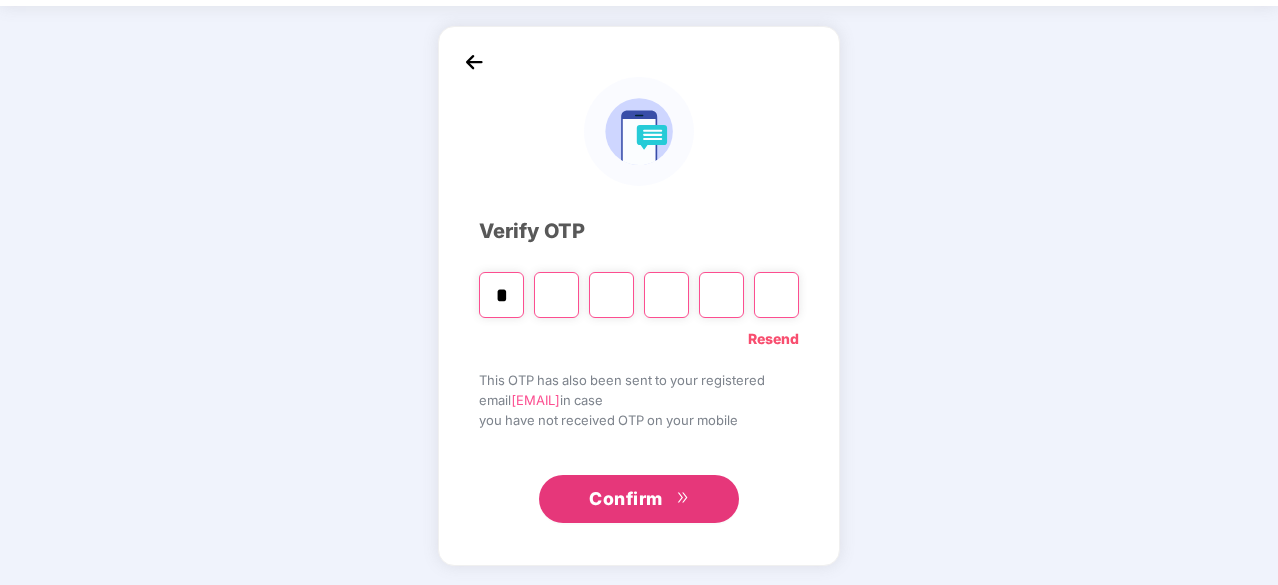 type on "*" 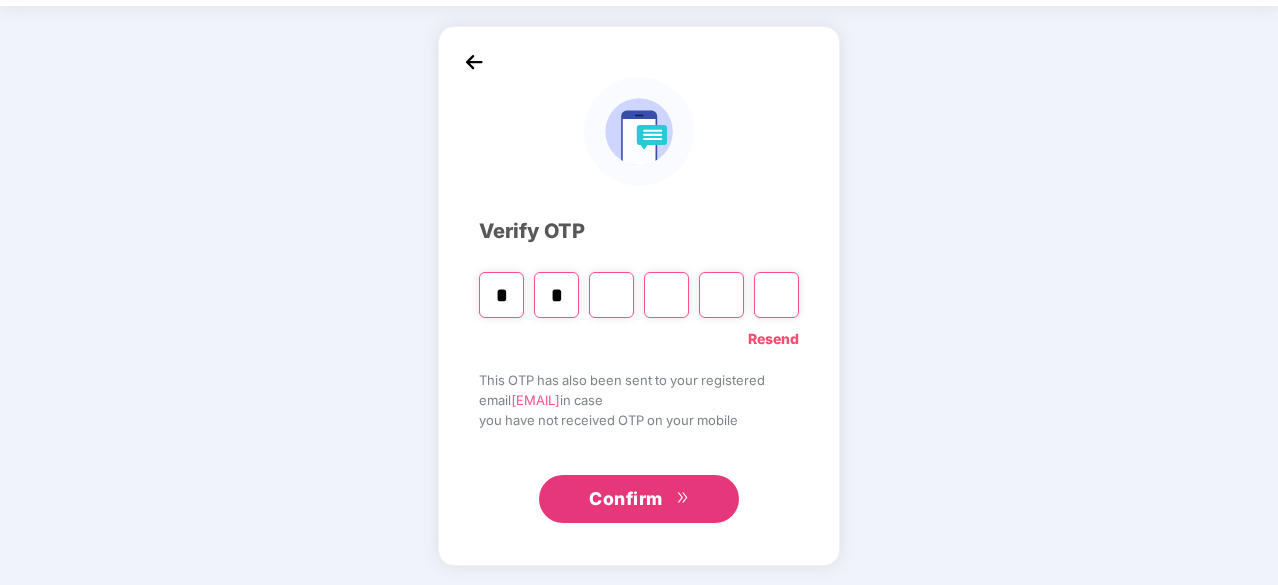 type on "*" 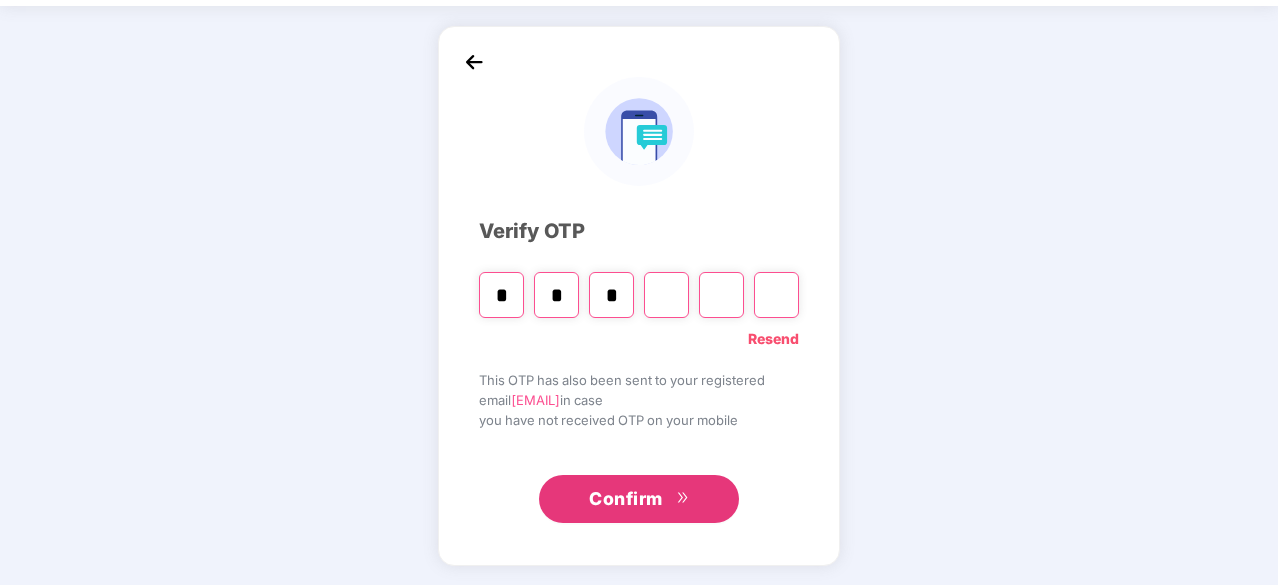type on "*" 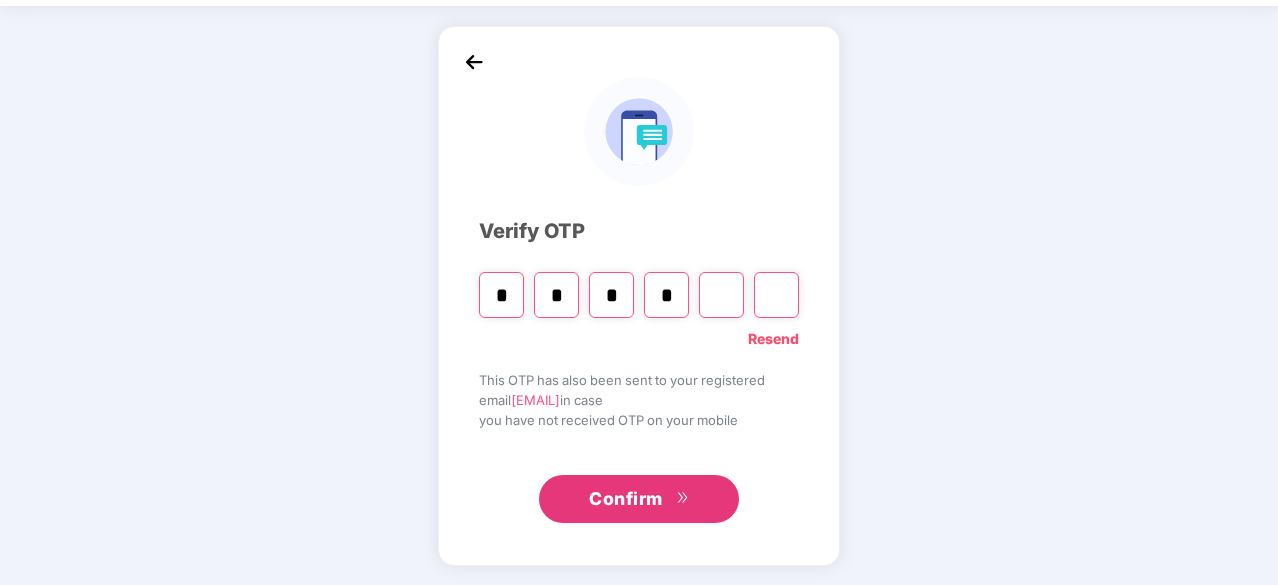 type on "*" 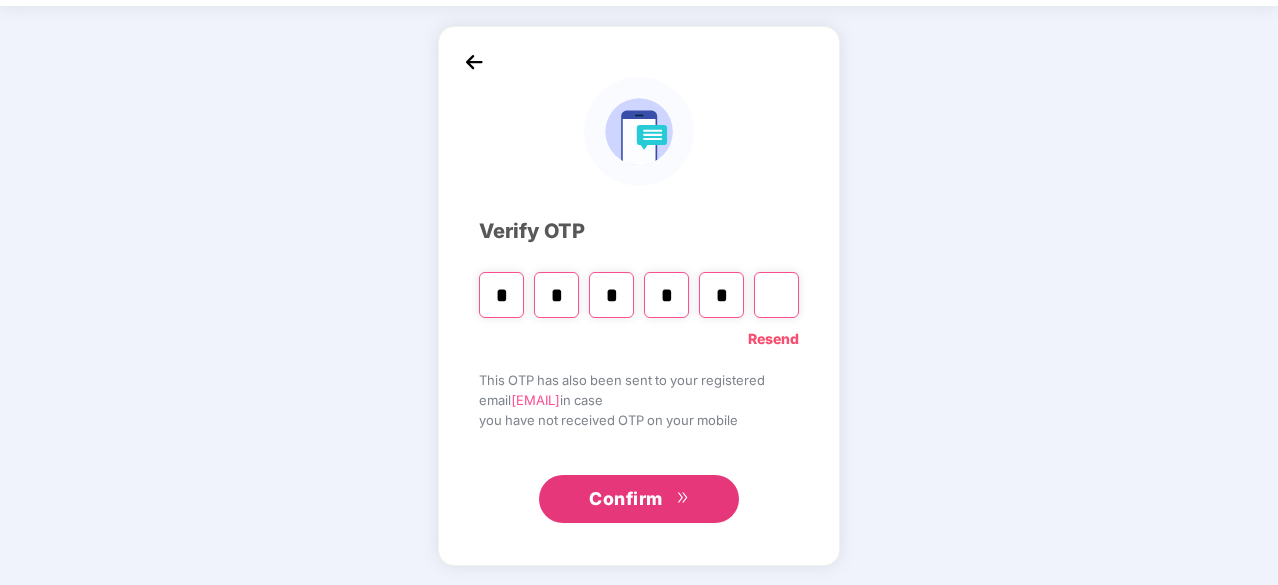 type on "*" 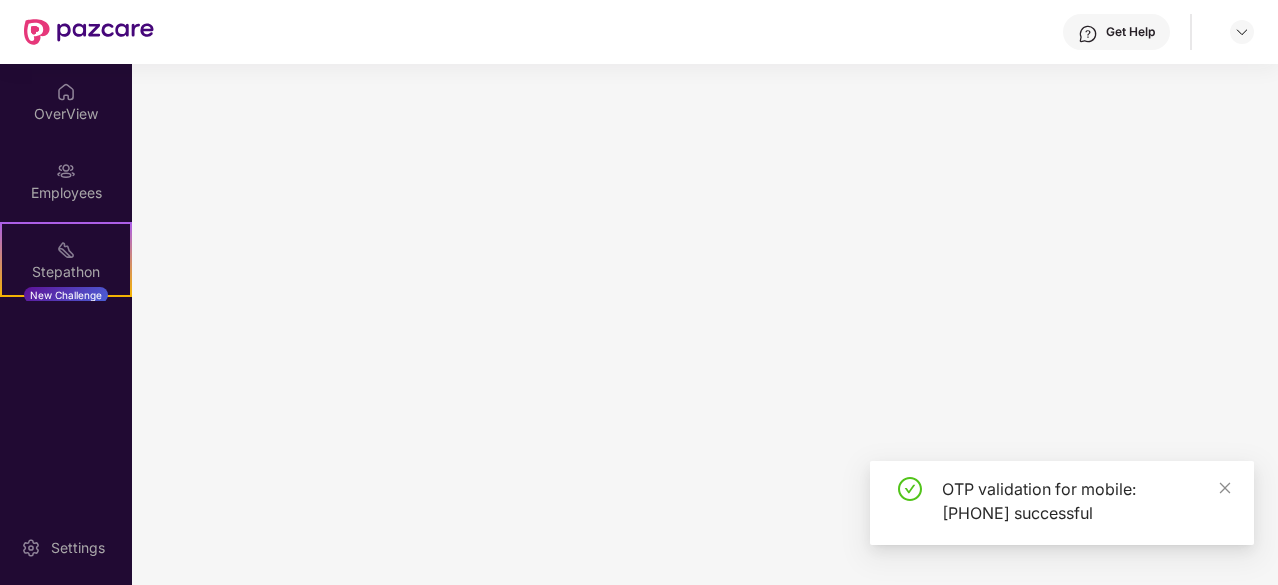 scroll, scrollTop: 0, scrollLeft: 0, axis: both 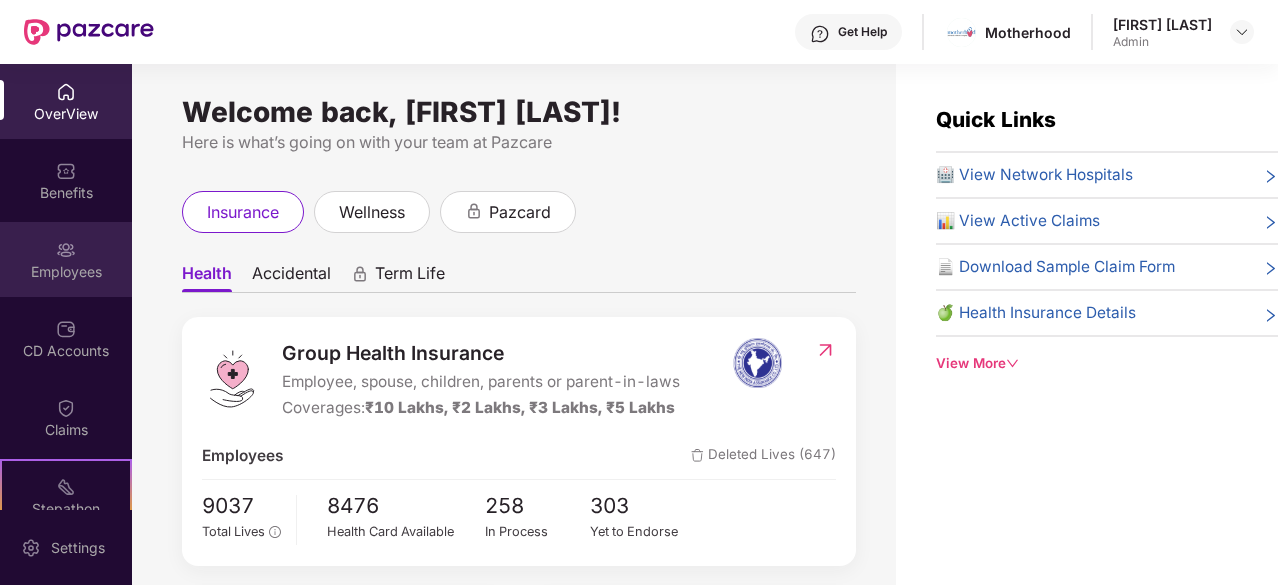 click on "Employees" at bounding box center [66, 272] 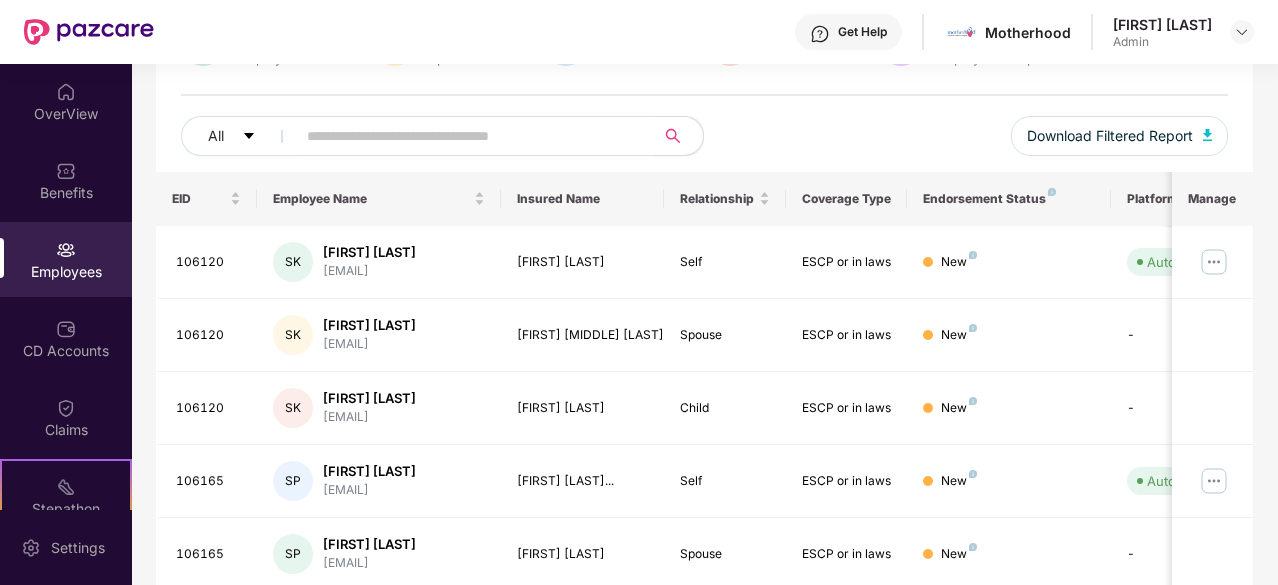 scroll, scrollTop: 0, scrollLeft: 0, axis: both 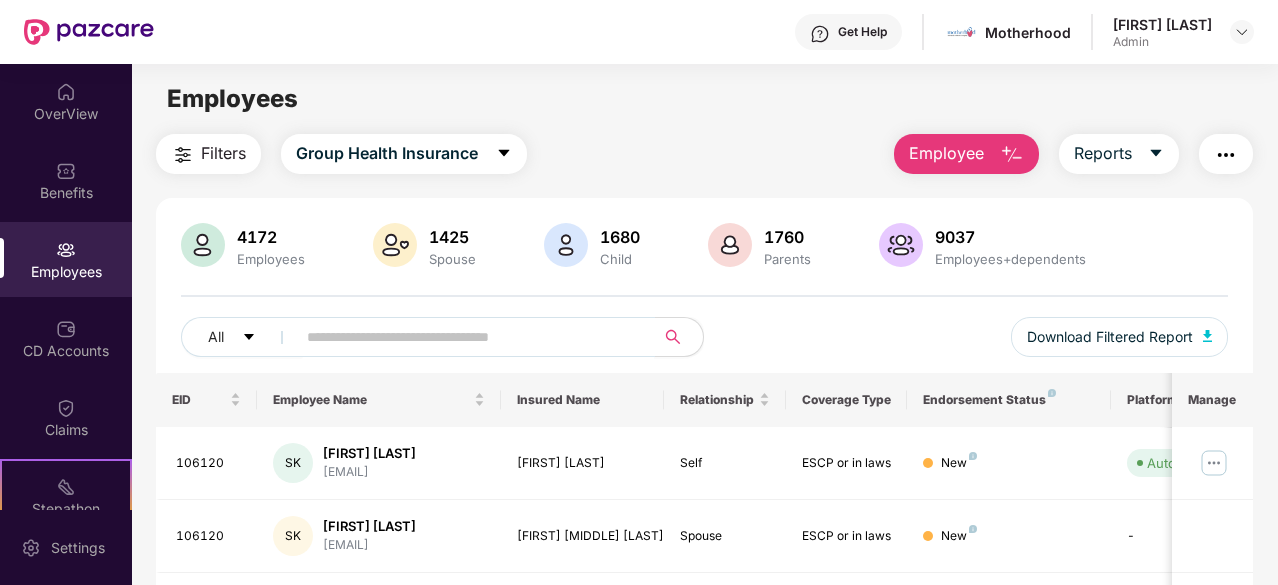 click at bounding box center [467, 337] 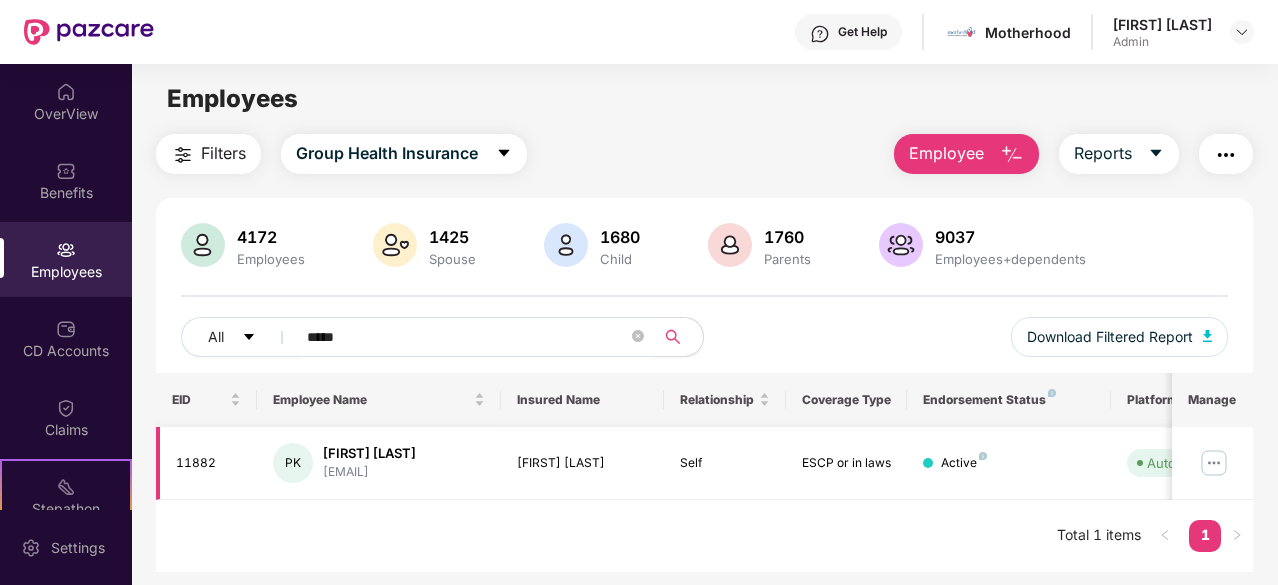 type on "*****" 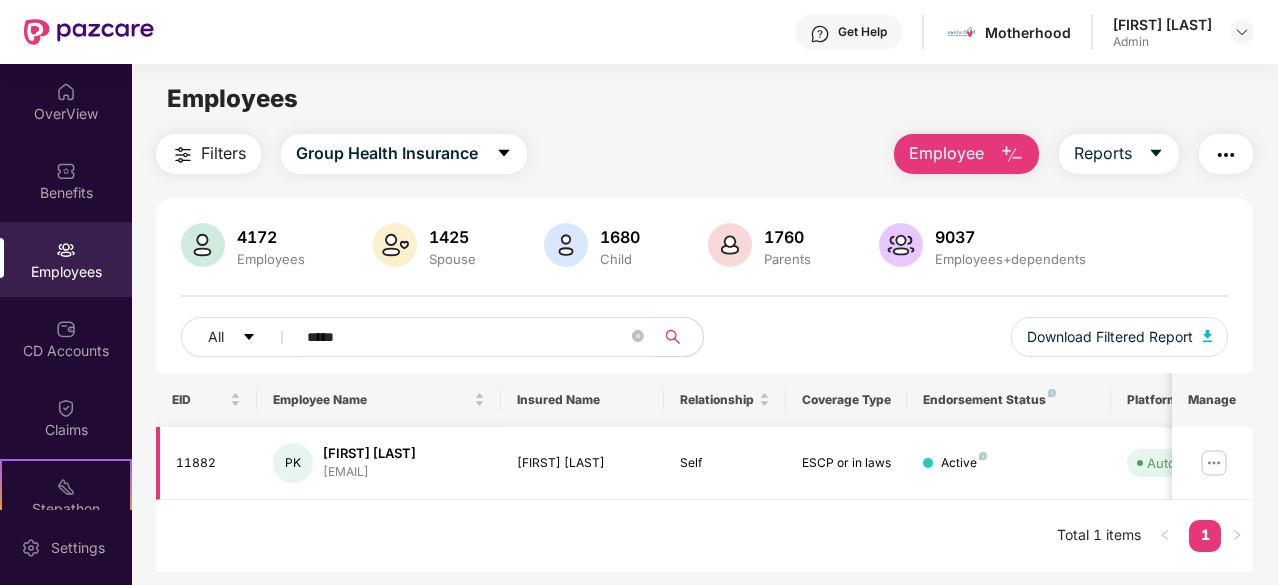click at bounding box center (1214, 463) 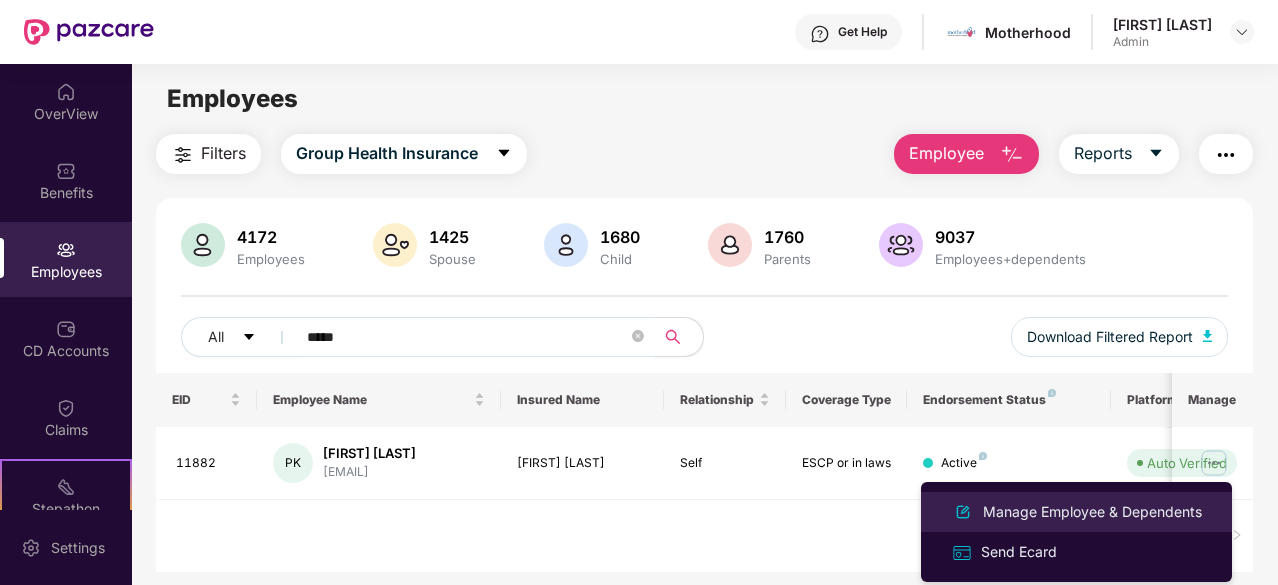 scroll, scrollTop: 0, scrollLeft: 0, axis: both 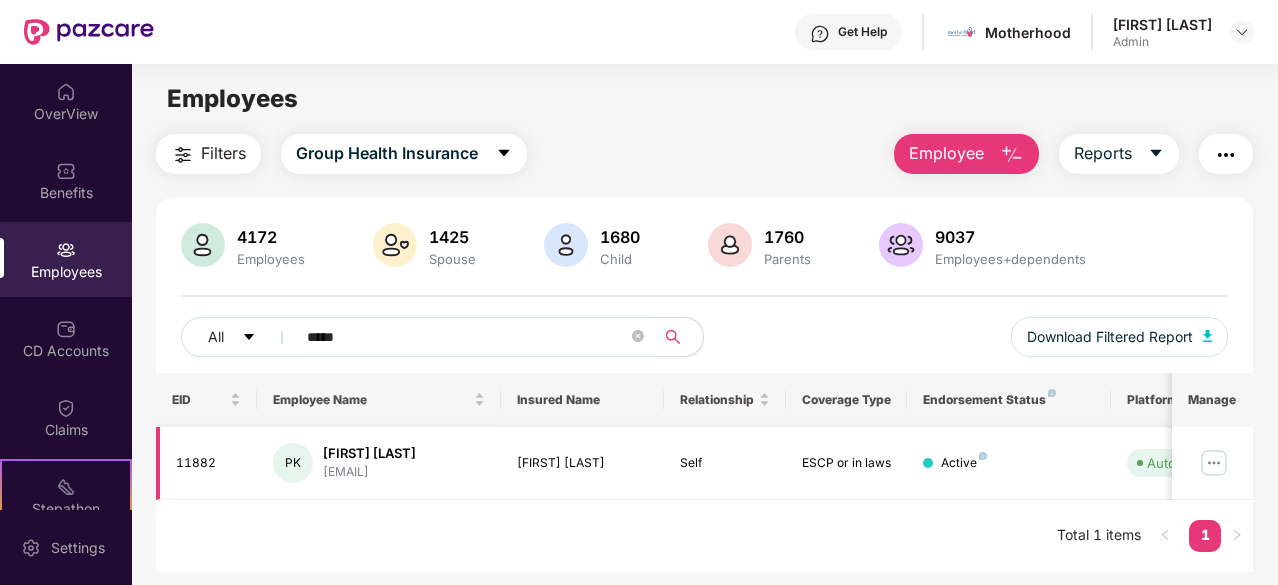 click on "11882" at bounding box center [209, 463] 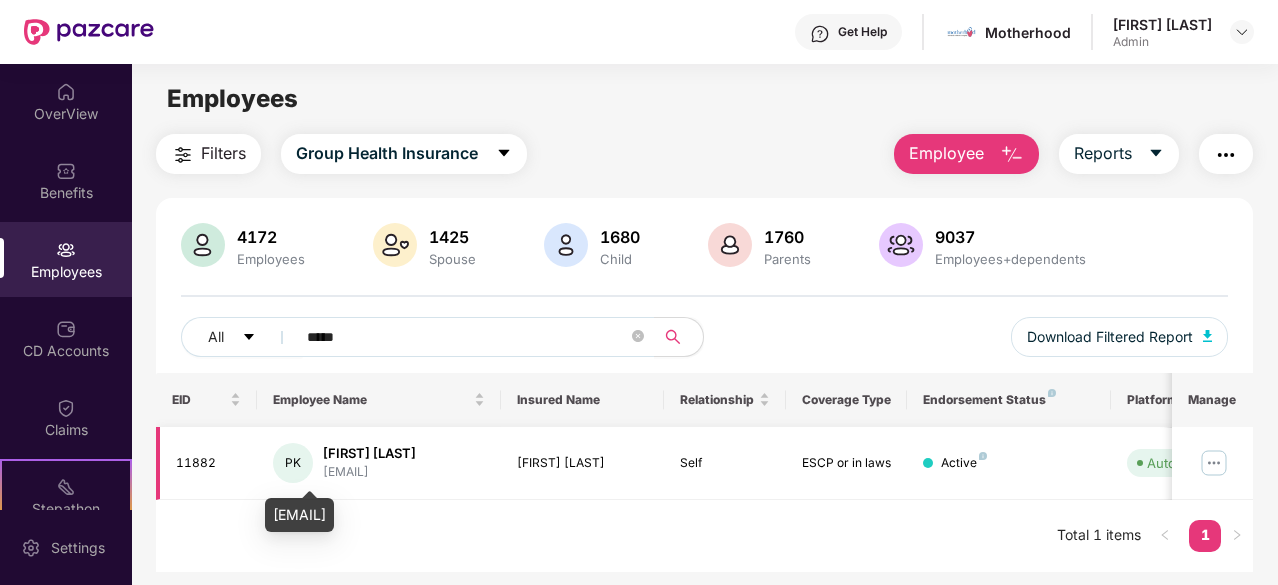 click on "[EMAIL]" at bounding box center (369, 472) 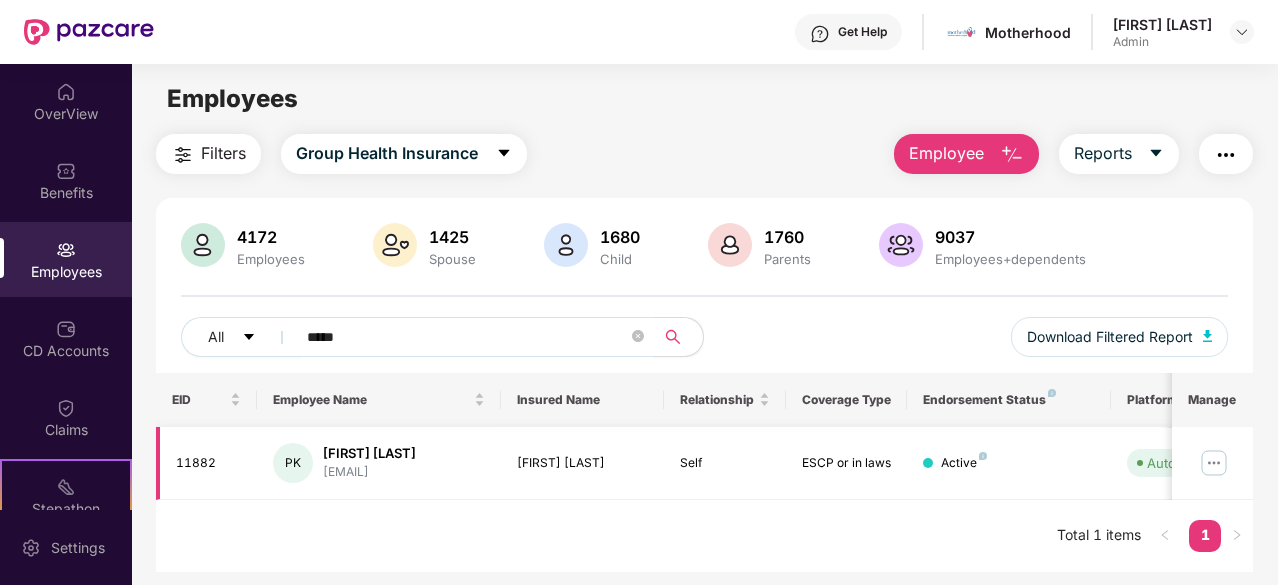 click on "[FIRST] [LAST]" at bounding box center [369, 453] 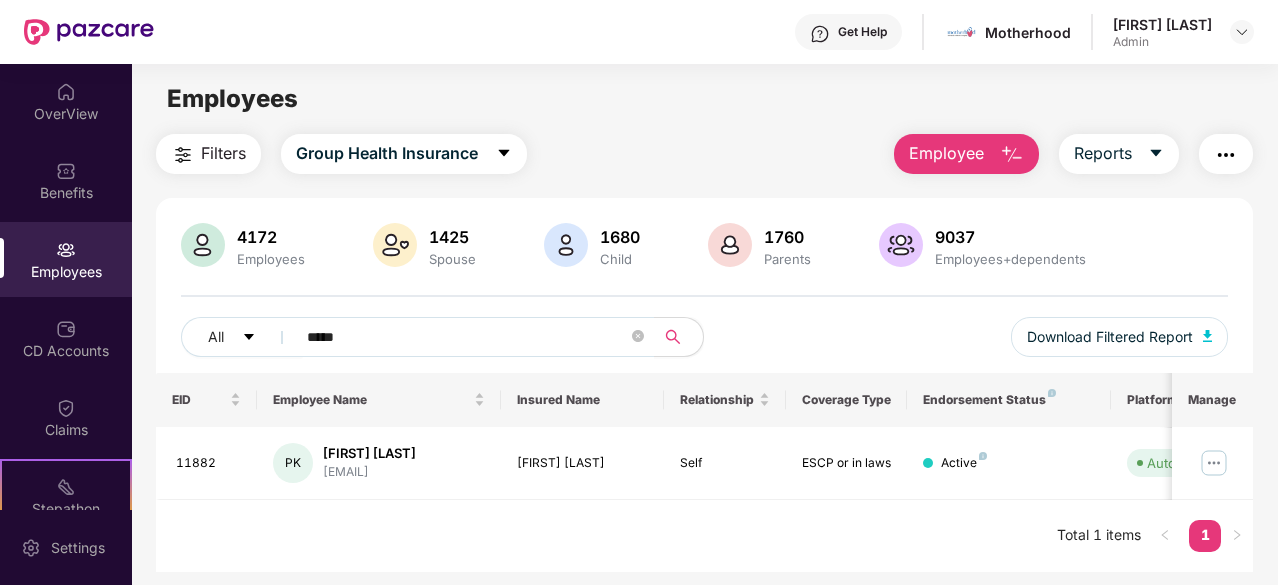 click at bounding box center [1226, 155] 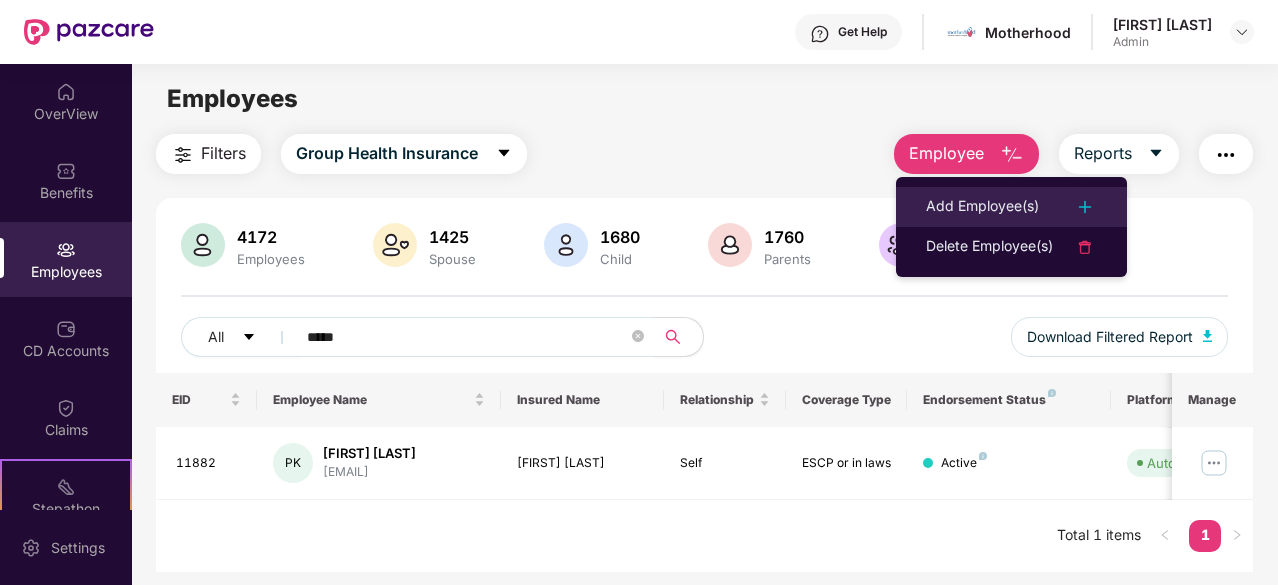click on "Add Employee(s)" at bounding box center [982, 207] 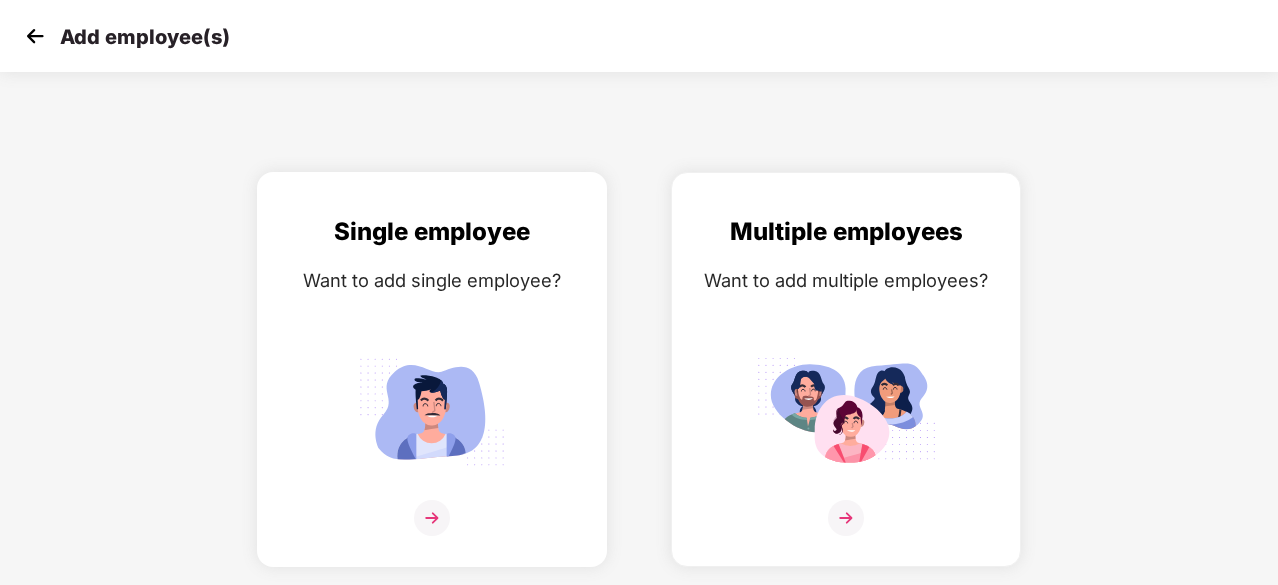 click at bounding box center [432, 518] 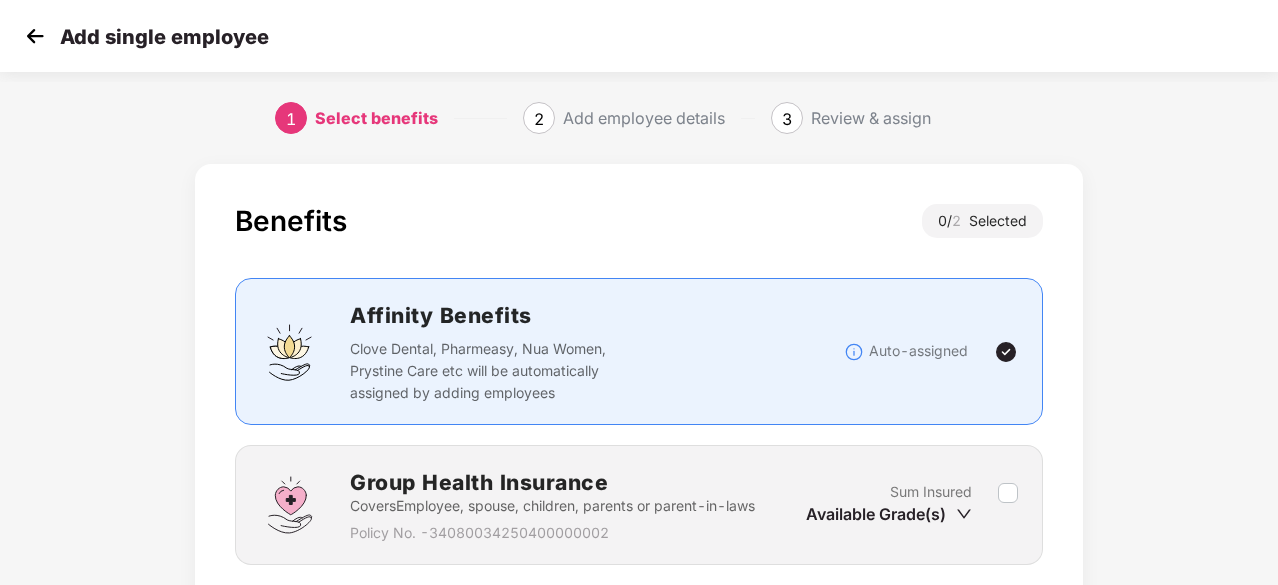 scroll, scrollTop: 292, scrollLeft: 0, axis: vertical 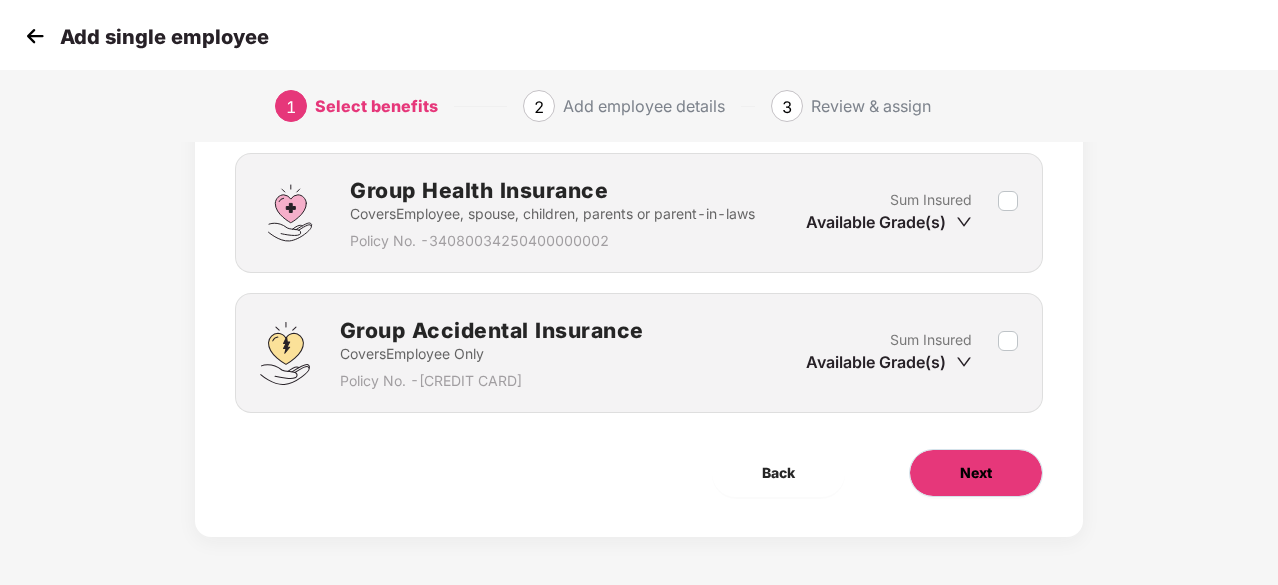 click on "Next" at bounding box center [976, 473] 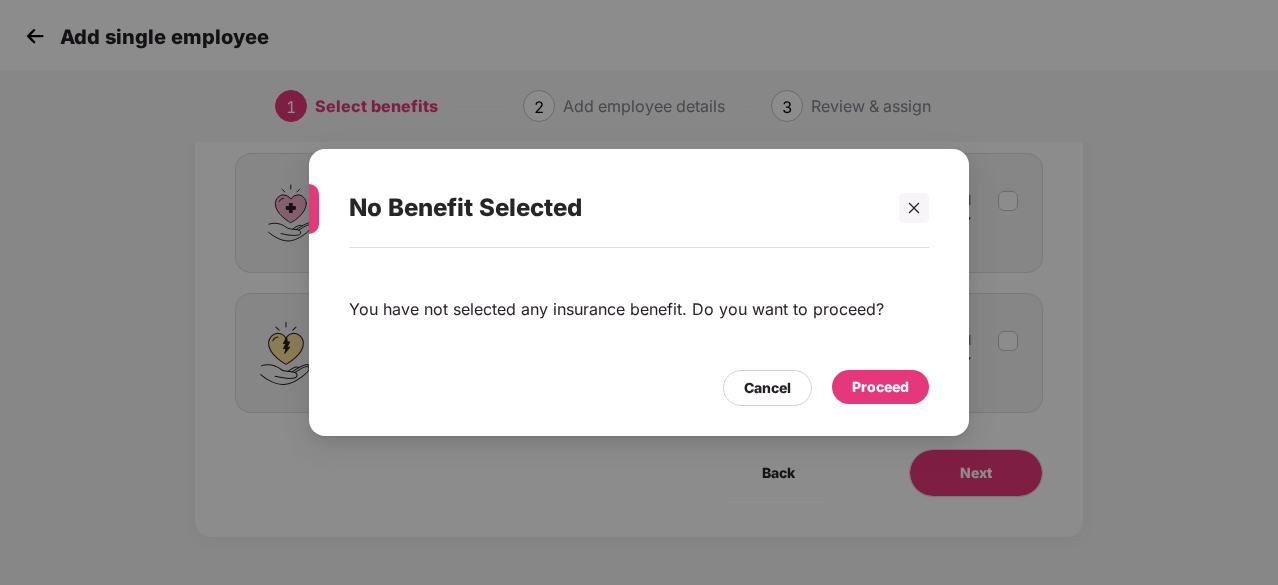click on "Proceed" at bounding box center (880, 387) 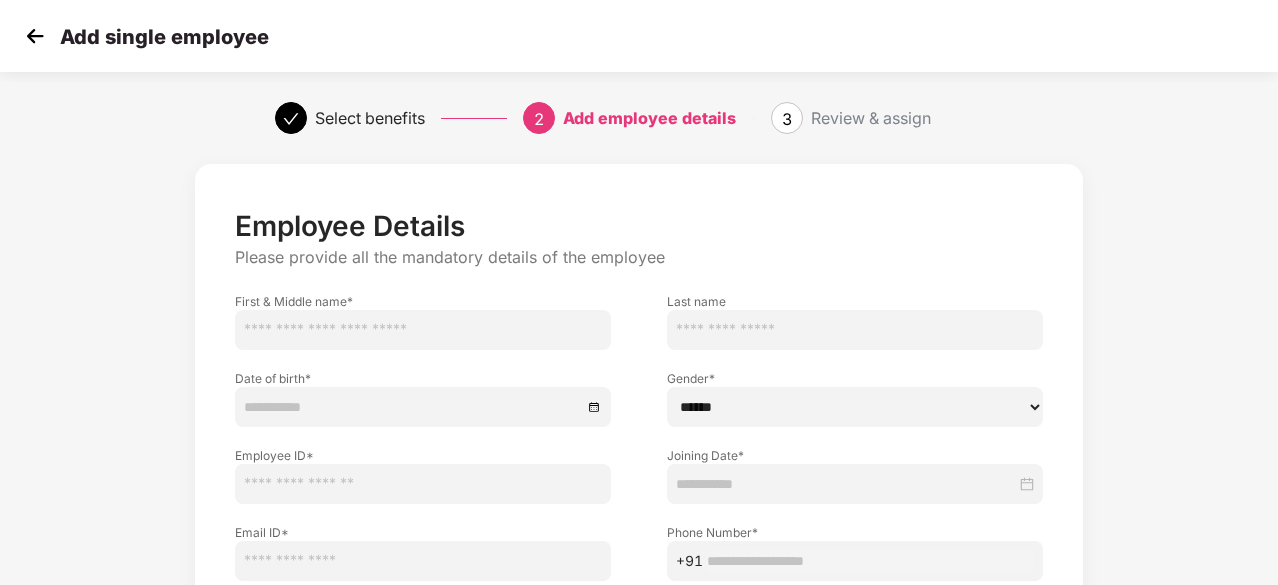 scroll, scrollTop: 216, scrollLeft: 0, axis: vertical 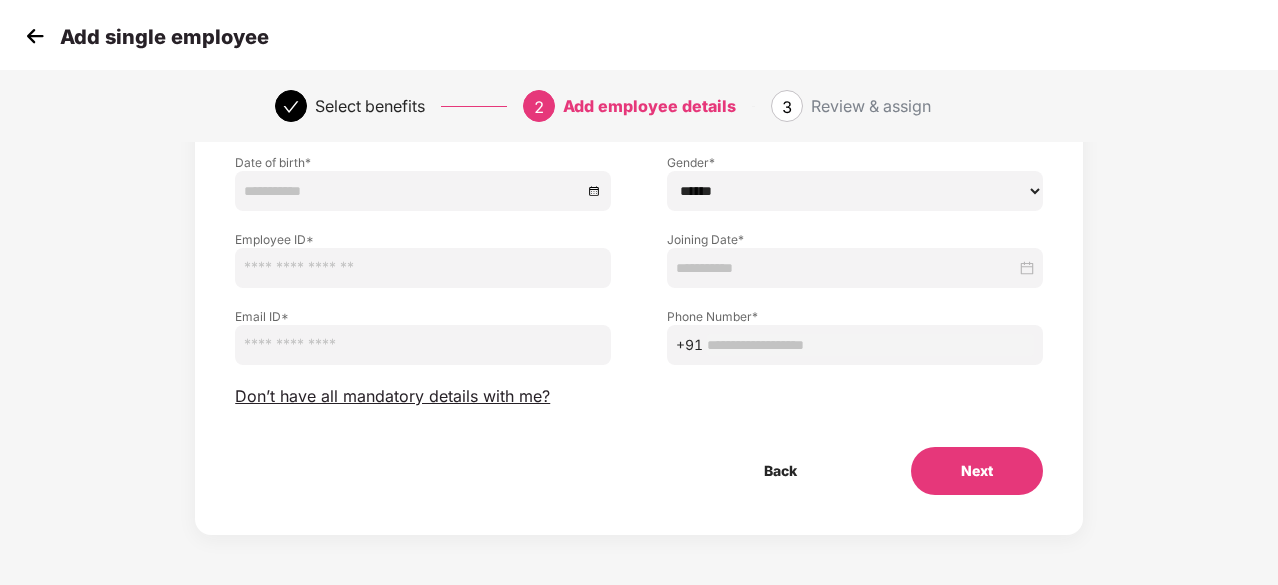 click at bounding box center [35, 36] 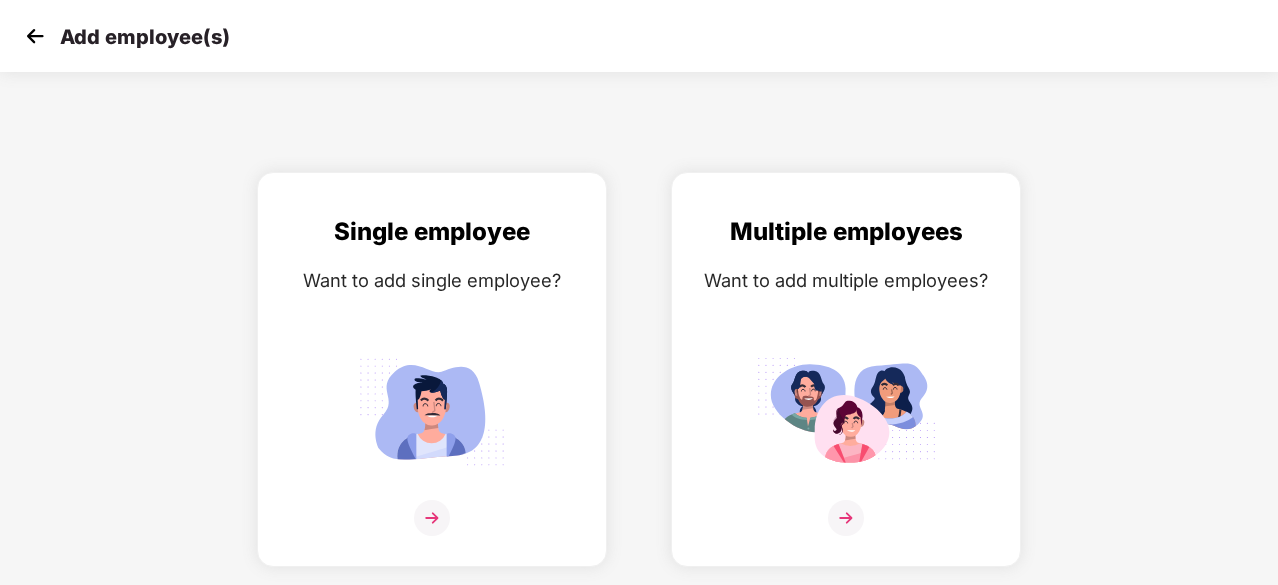 scroll, scrollTop: 0, scrollLeft: 0, axis: both 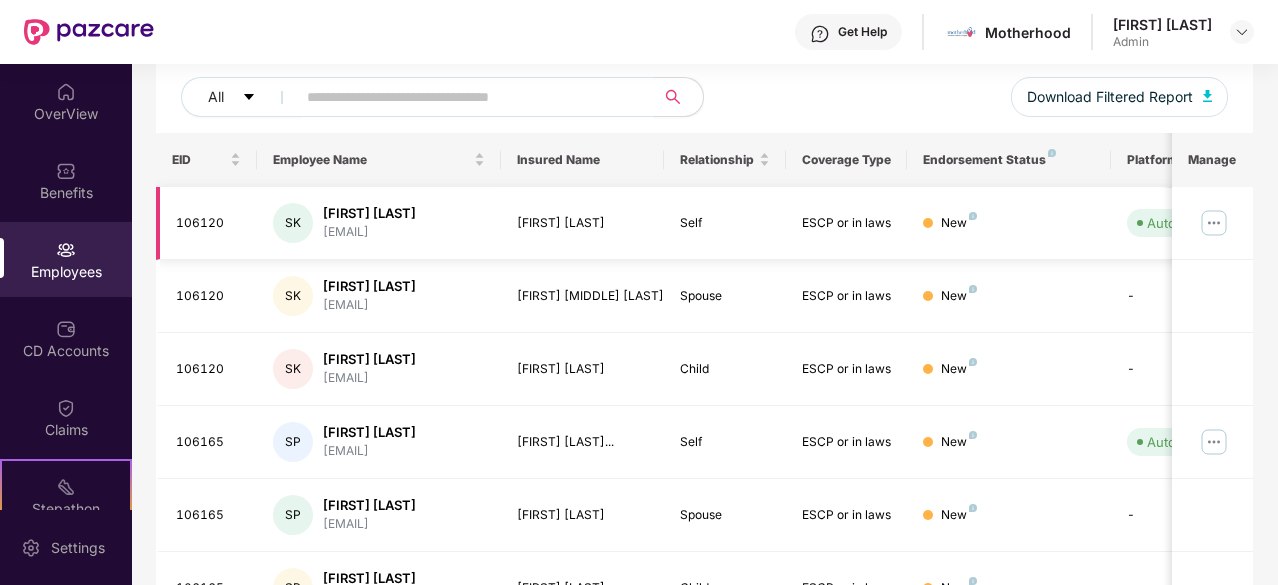 click at bounding box center (1214, 223) 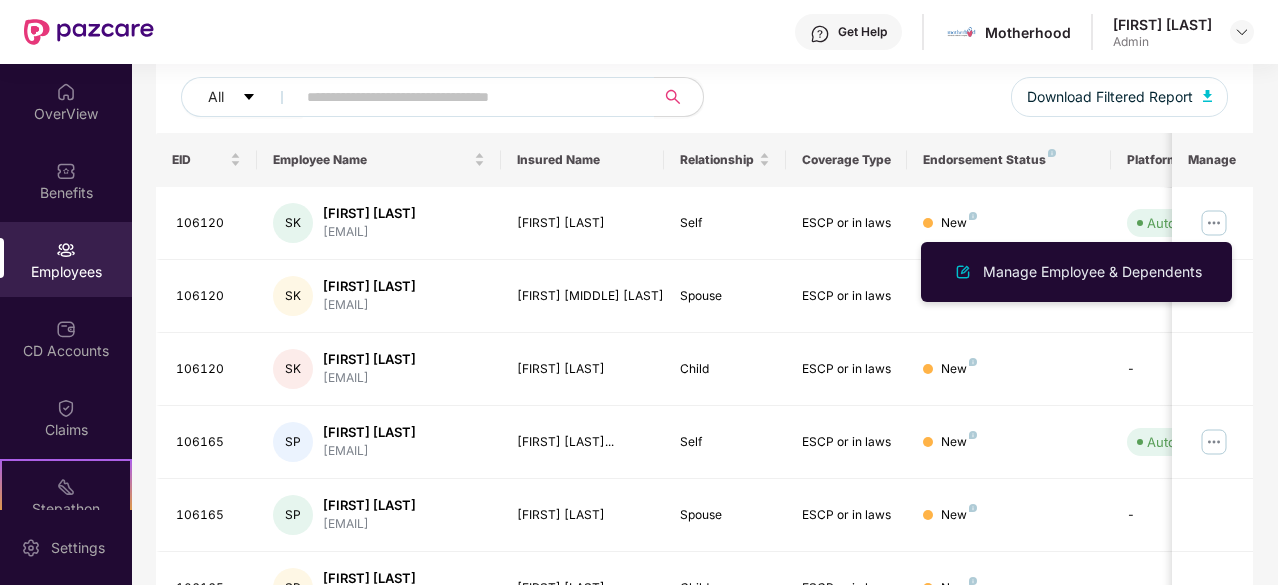 click on "All Download Filtered Report" at bounding box center (704, 105) 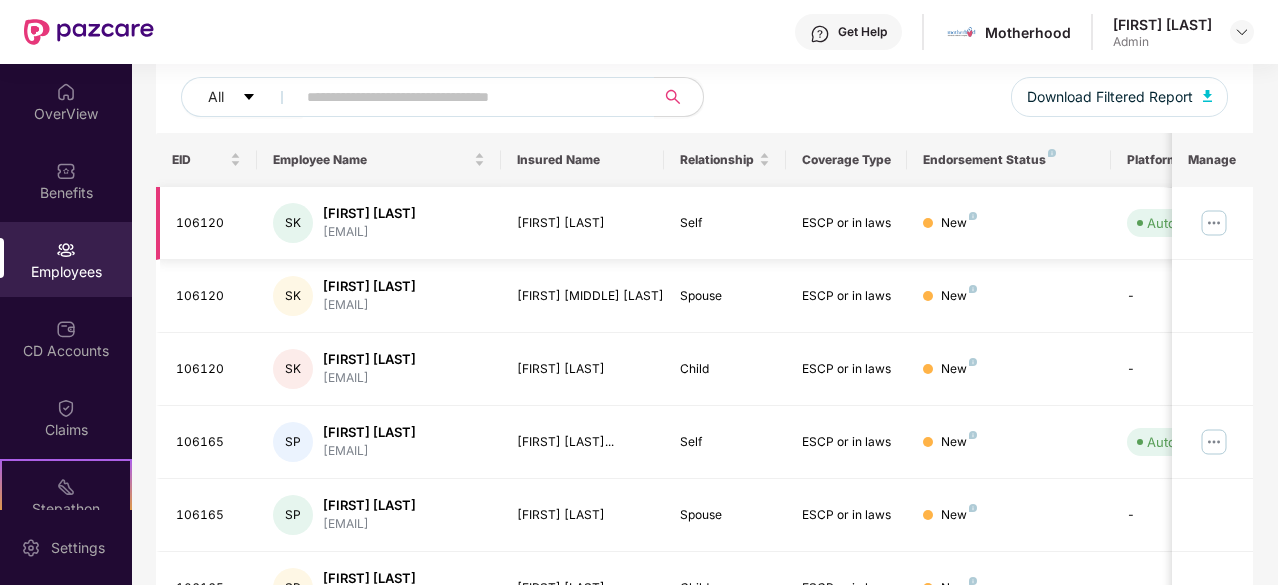 click at bounding box center [1214, 223] 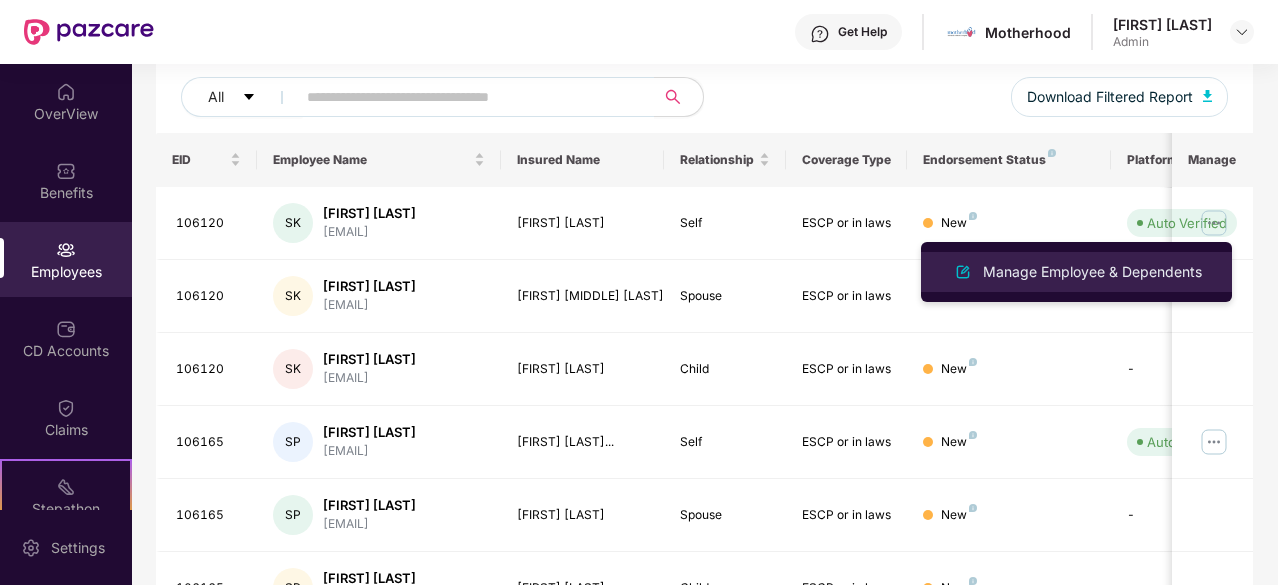 click on "Manage Employee & Dependents" at bounding box center [1076, 272] 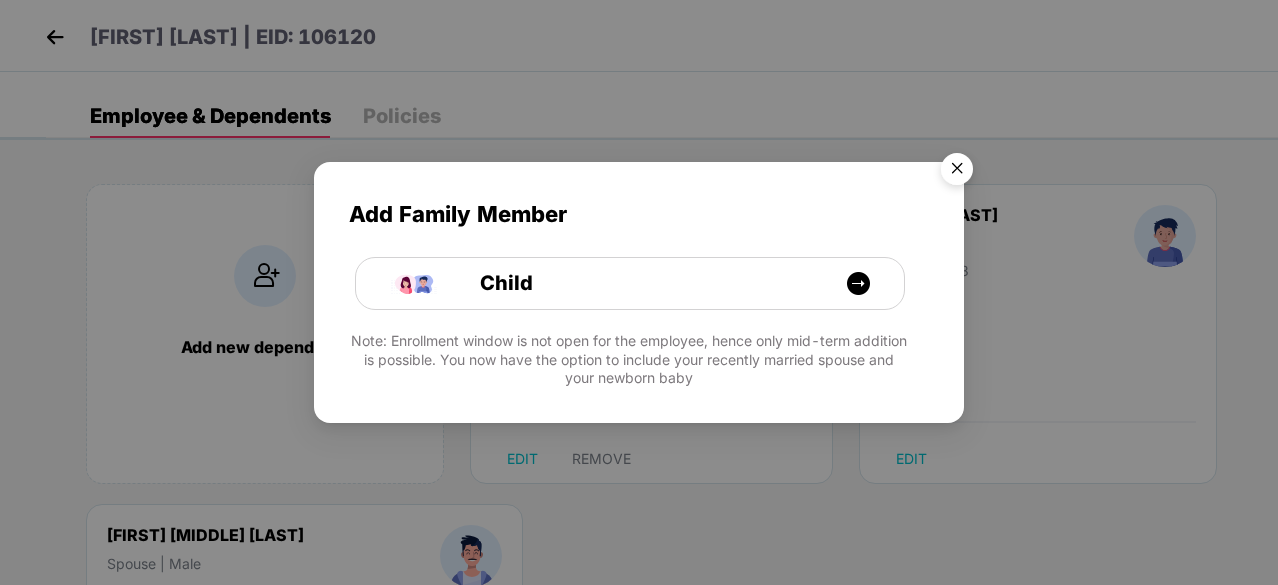 click at bounding box center [957, 172] 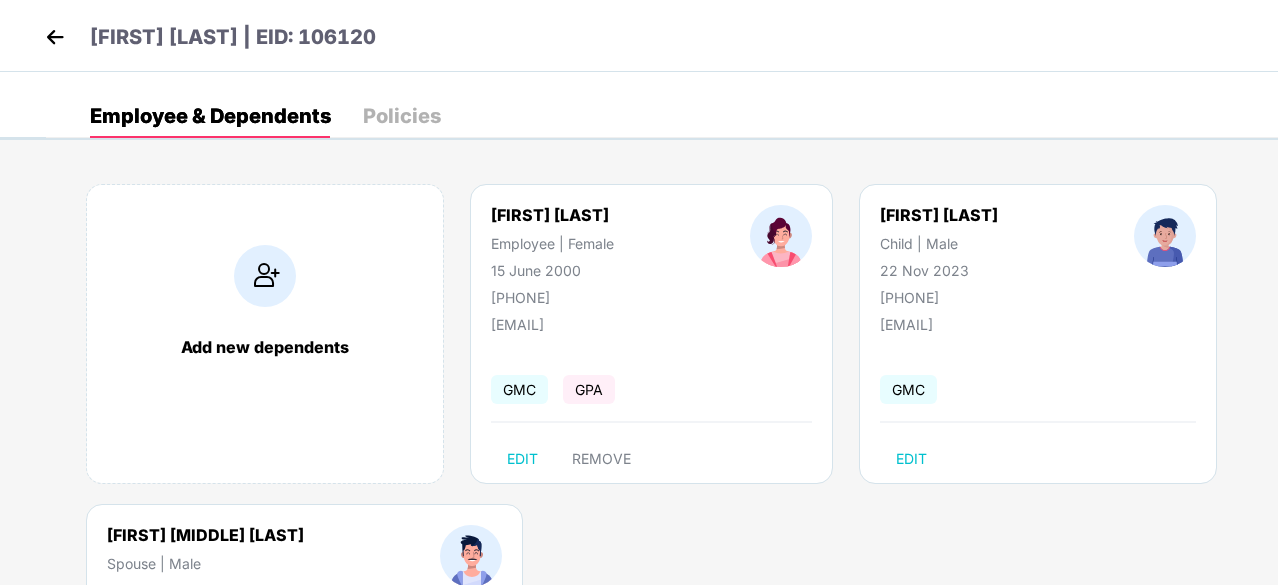 click at bounding box center [55, 37] 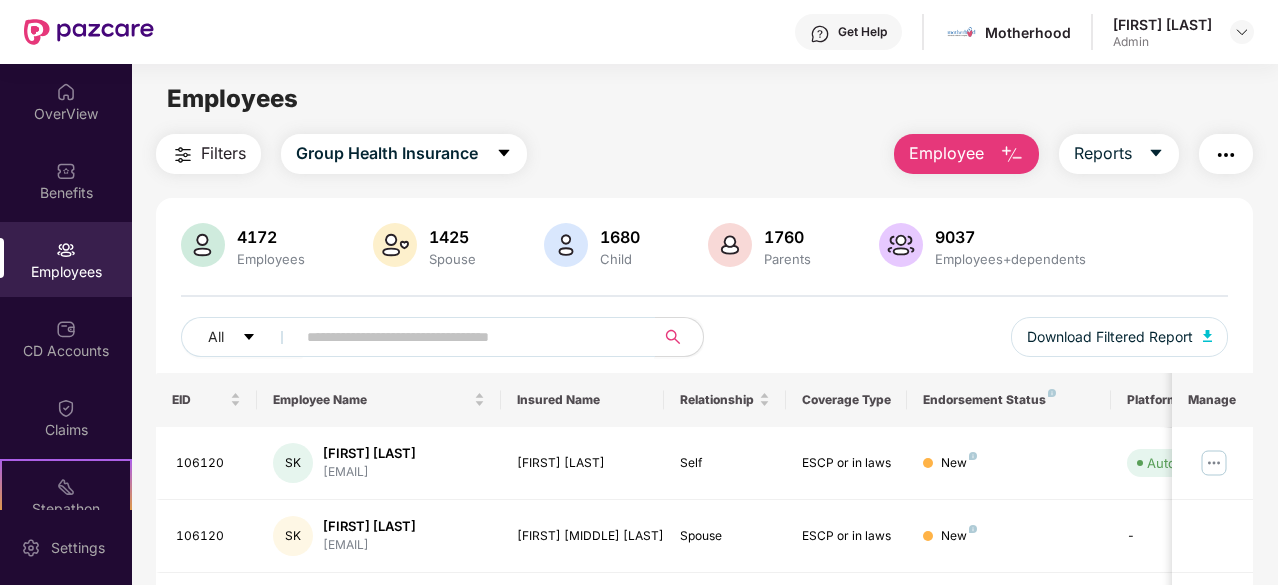 click at bounding box center [467, 337] 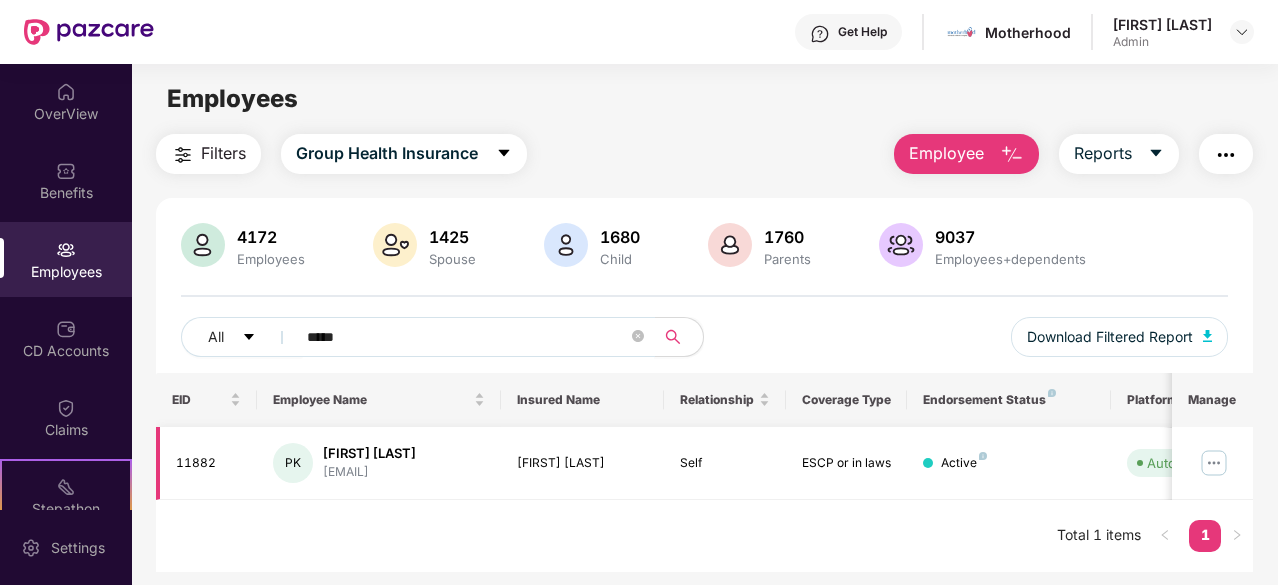 type on "*****" 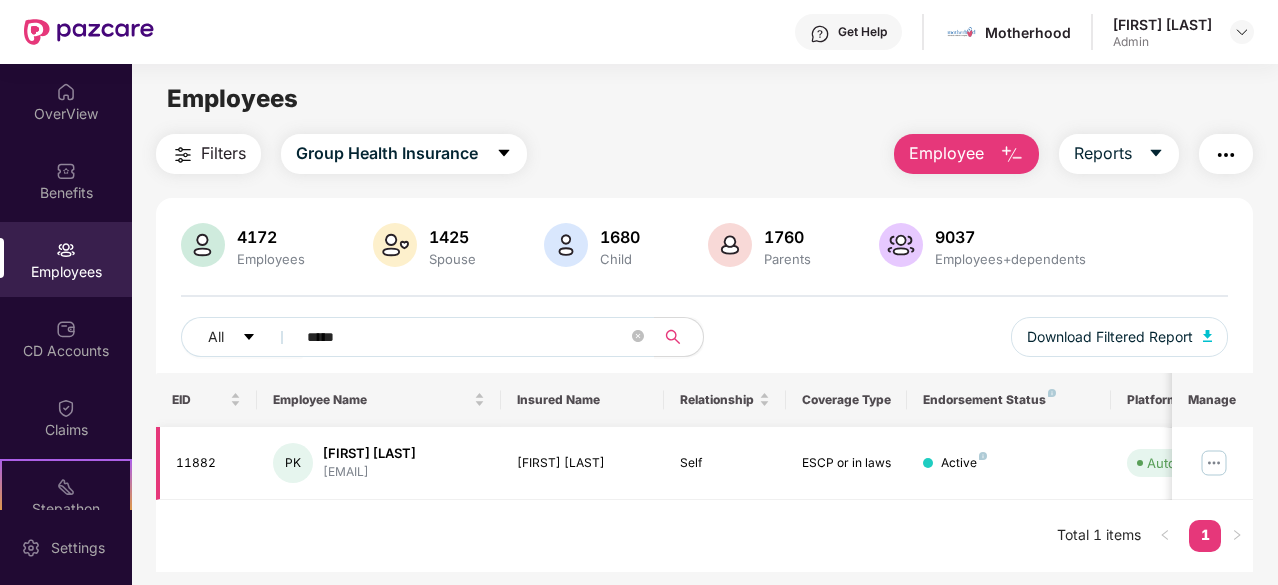 click at bounding box center [1214, 463] 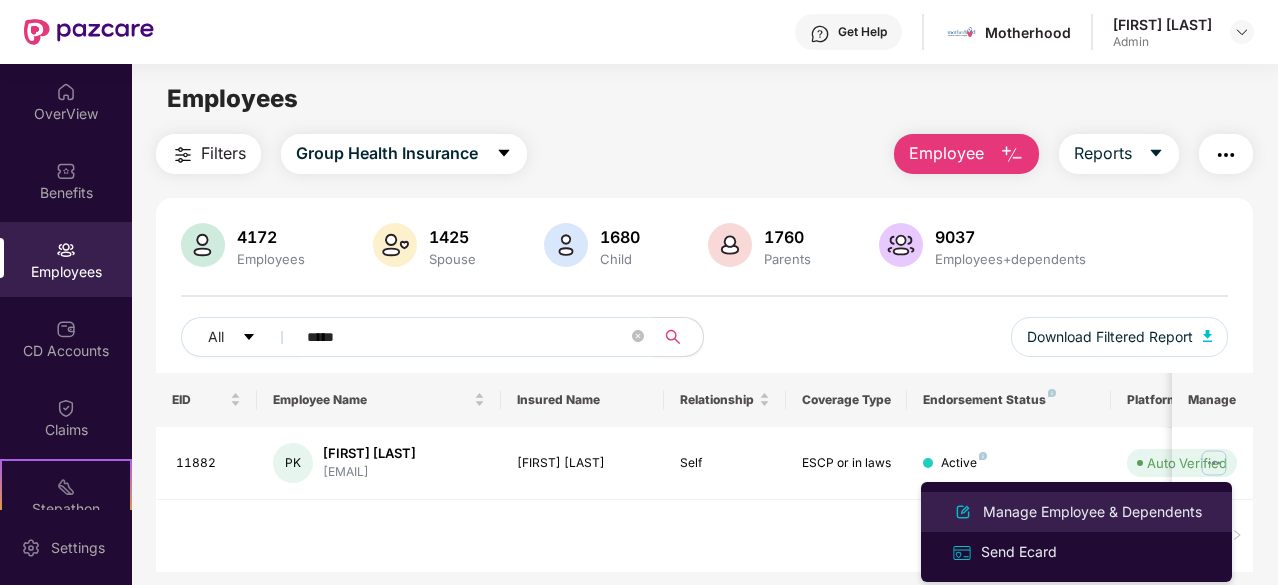 click on "Manage Employee & Dependents" at bounding box center [1092, 512] 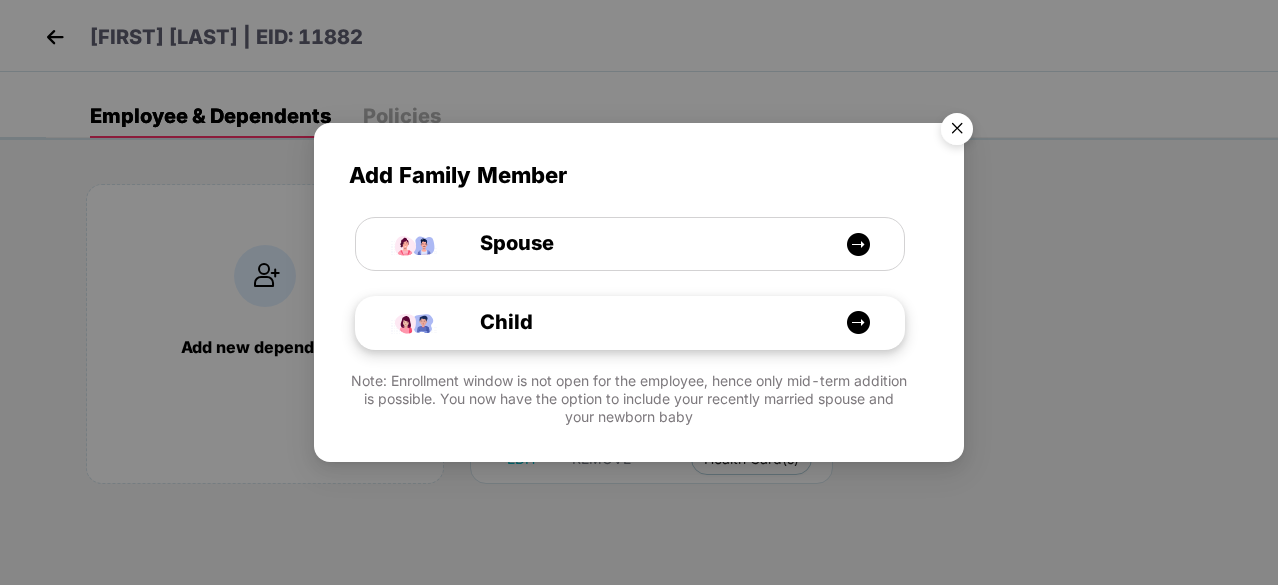 click on "Child" at bounding box center (640, 322) 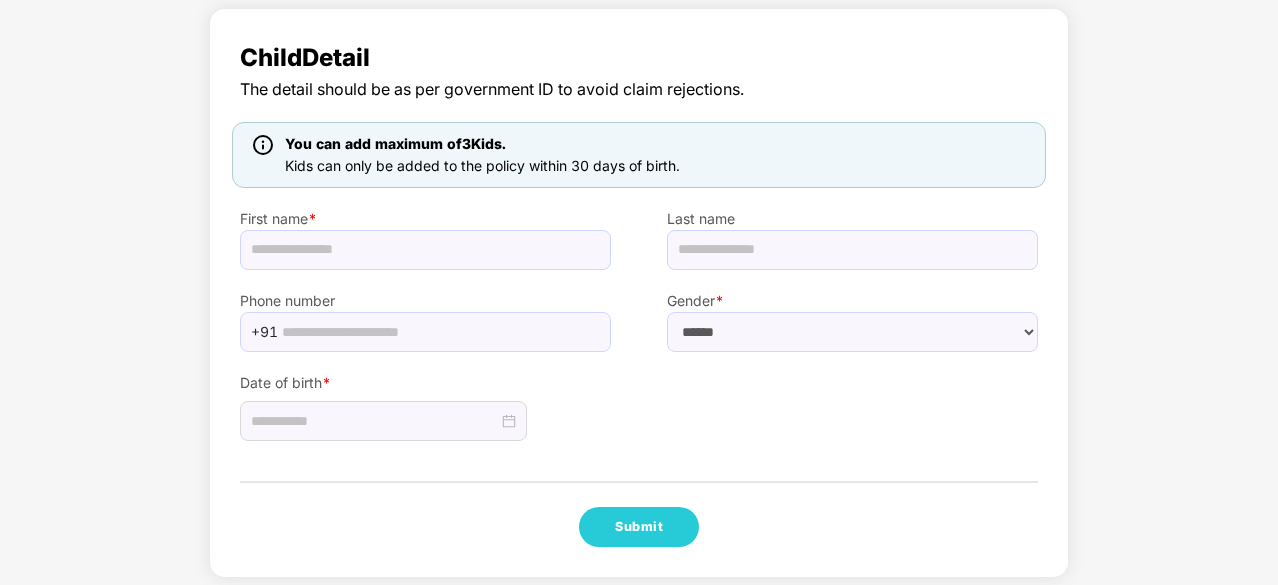 scroll, scrollTop: 135, scrollLeft: 0, axis: vertical 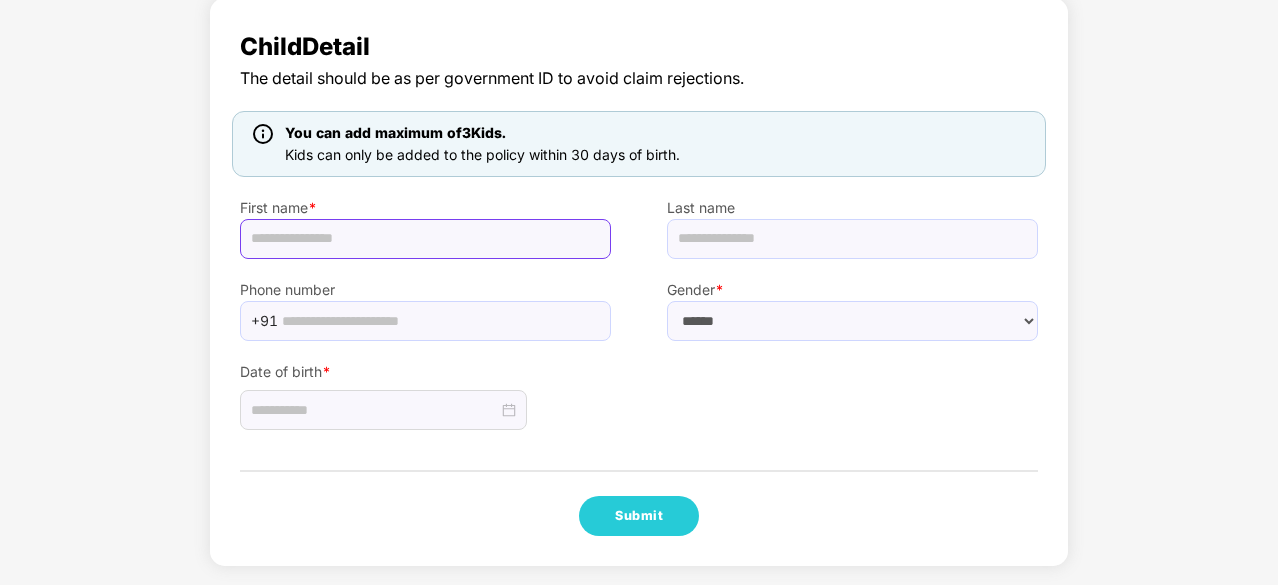 click at bounding box center (425, 239) 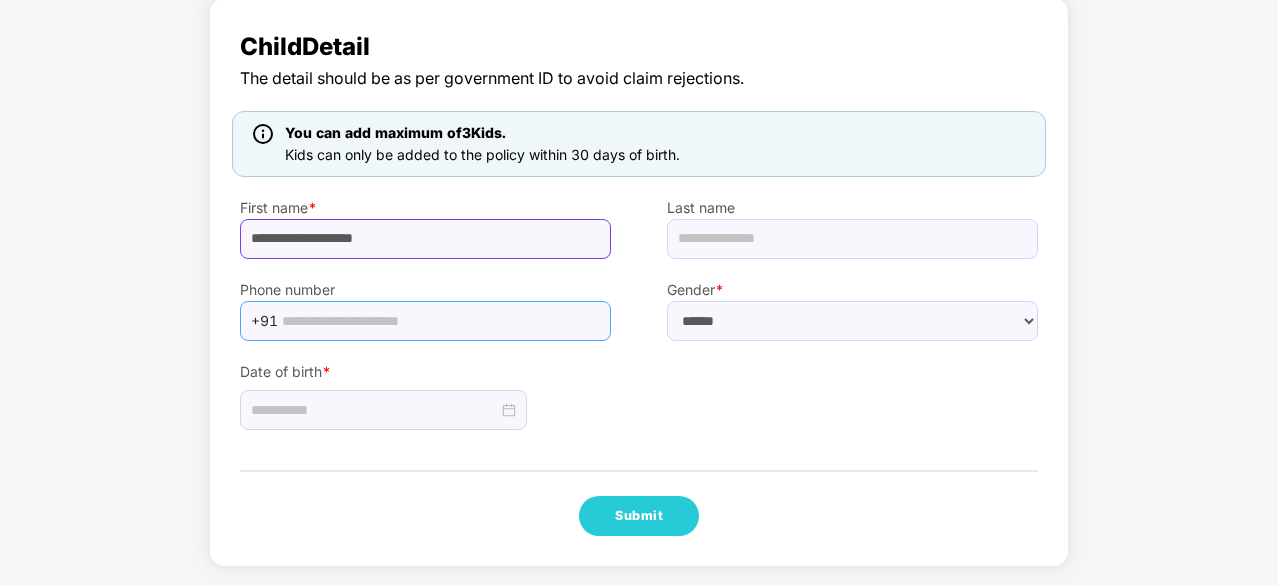 type on "**********" 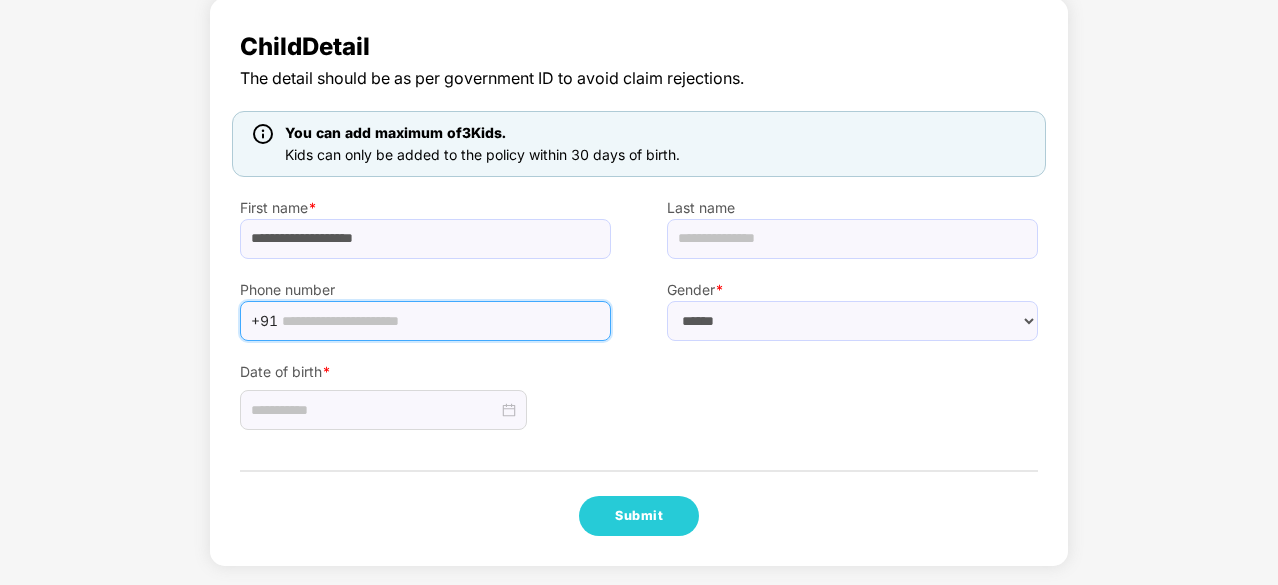 click at bounding box center [440, 321] 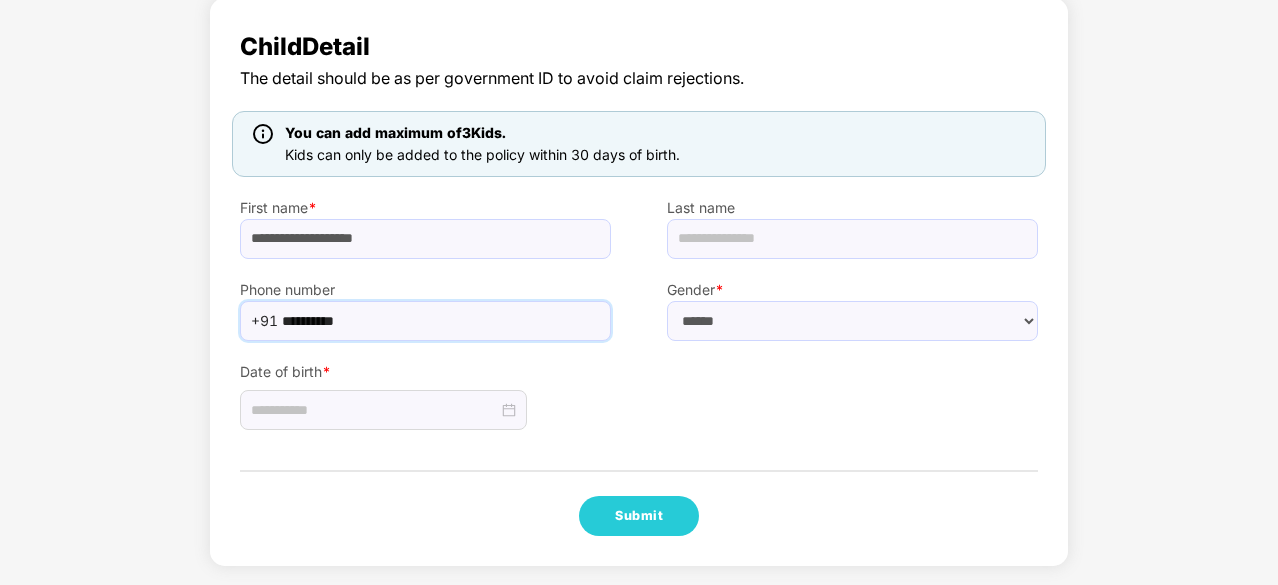 type on "**********" 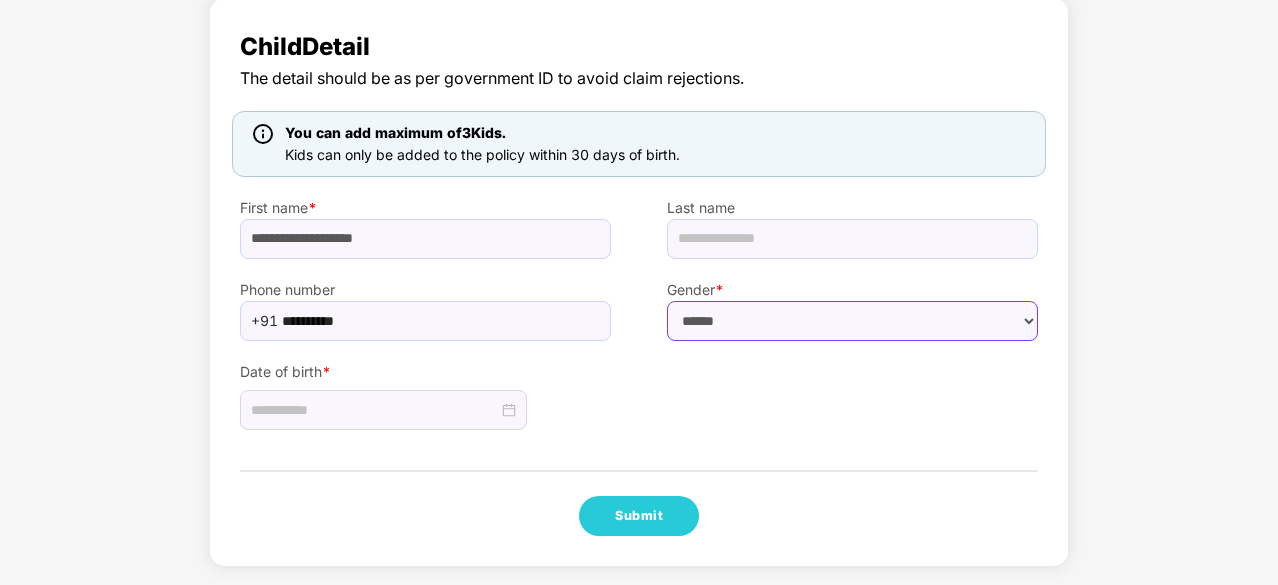 click on "****** **** ******" at bounding box center (852, 321) 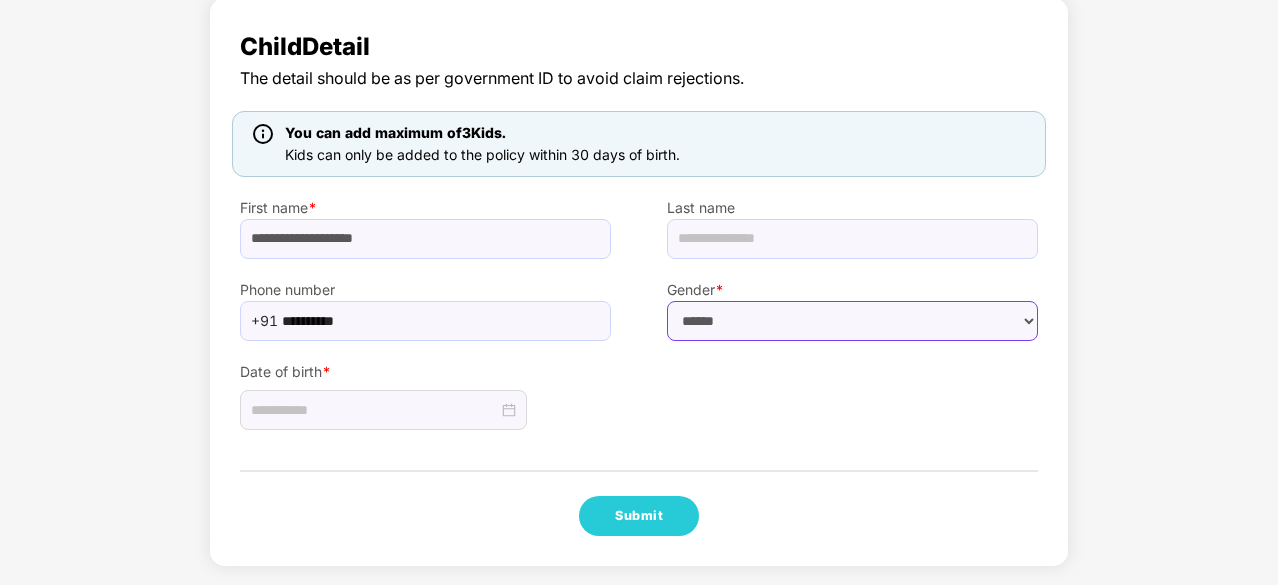 select on "****" 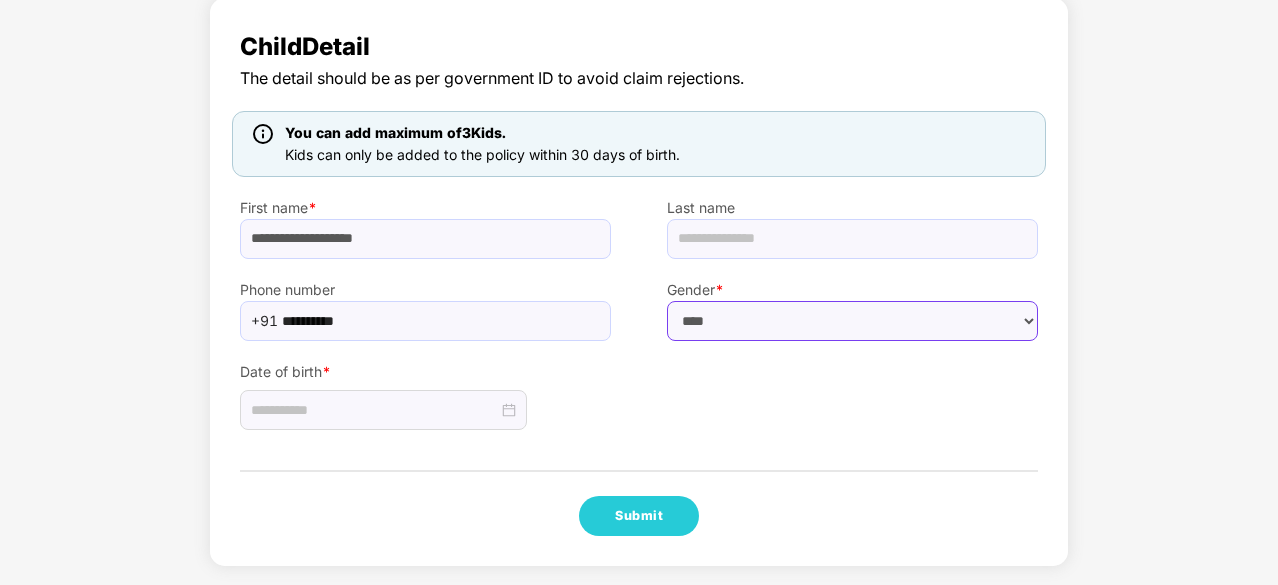 click on "****** **** ******" at bounding box center (852, 321) 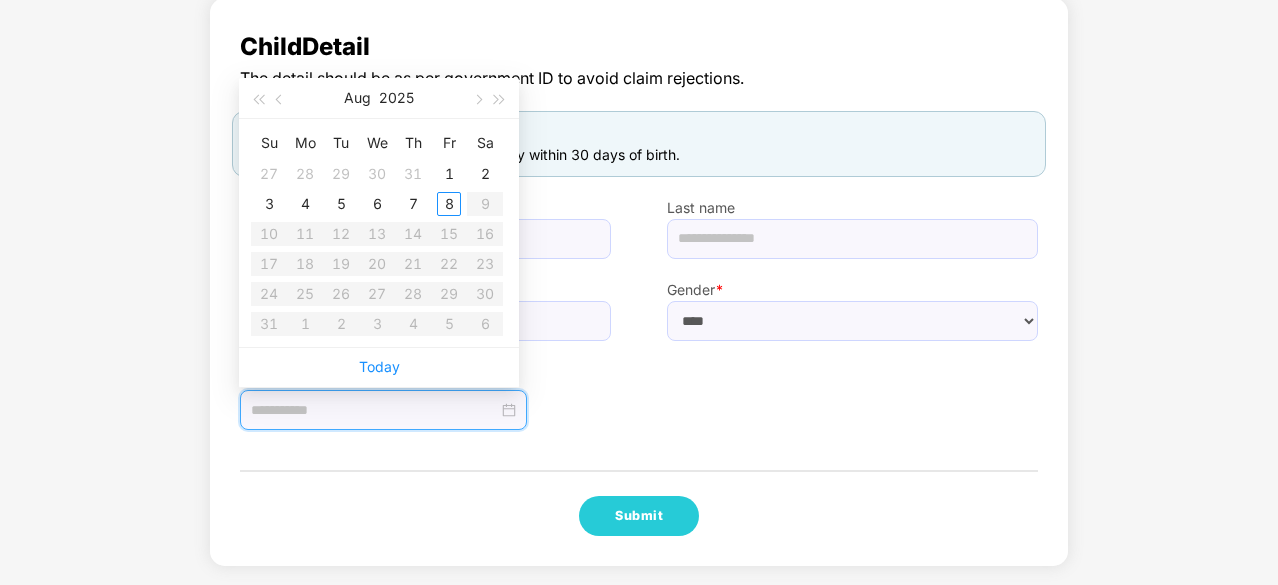 click at bounding box center [374, 410] 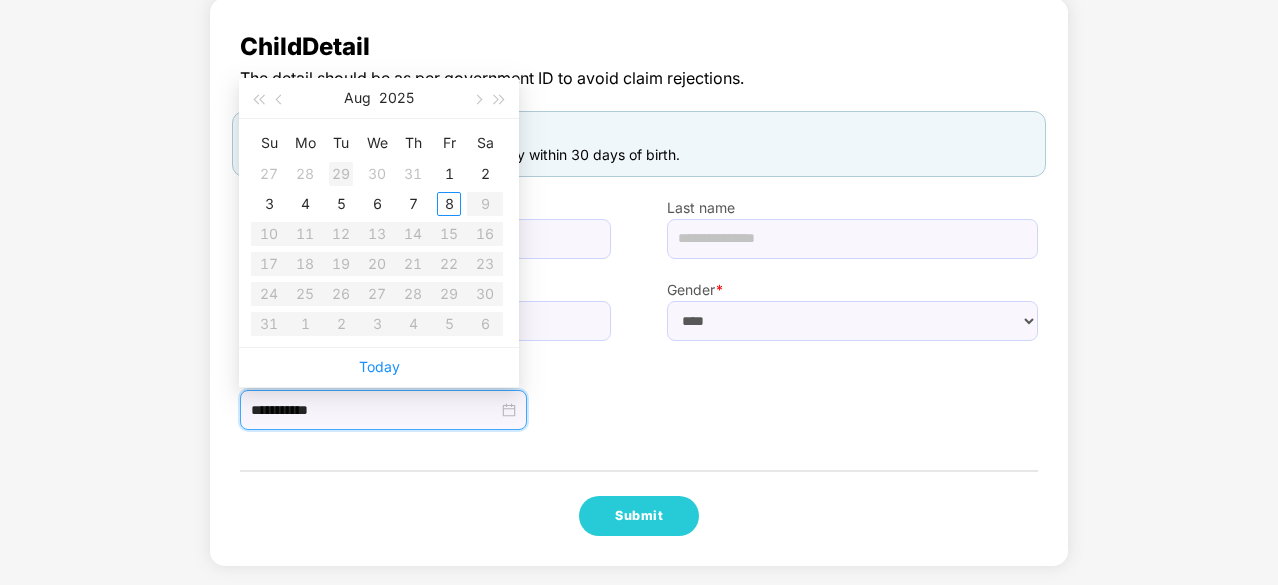 type on "**********" 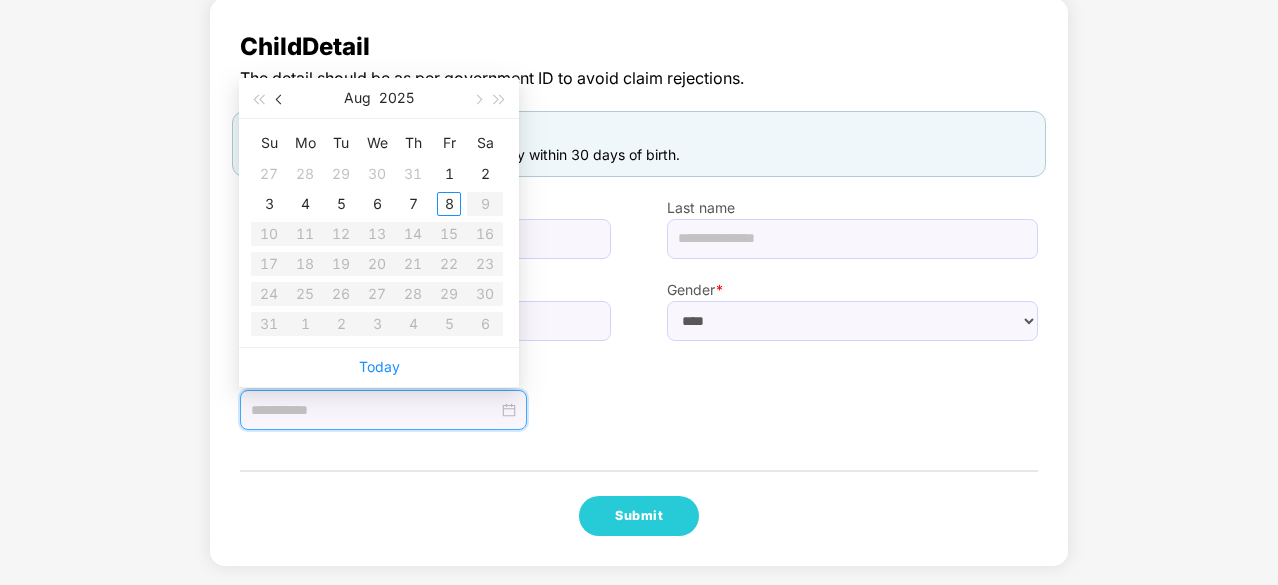 click at bounding box center [281, 99] 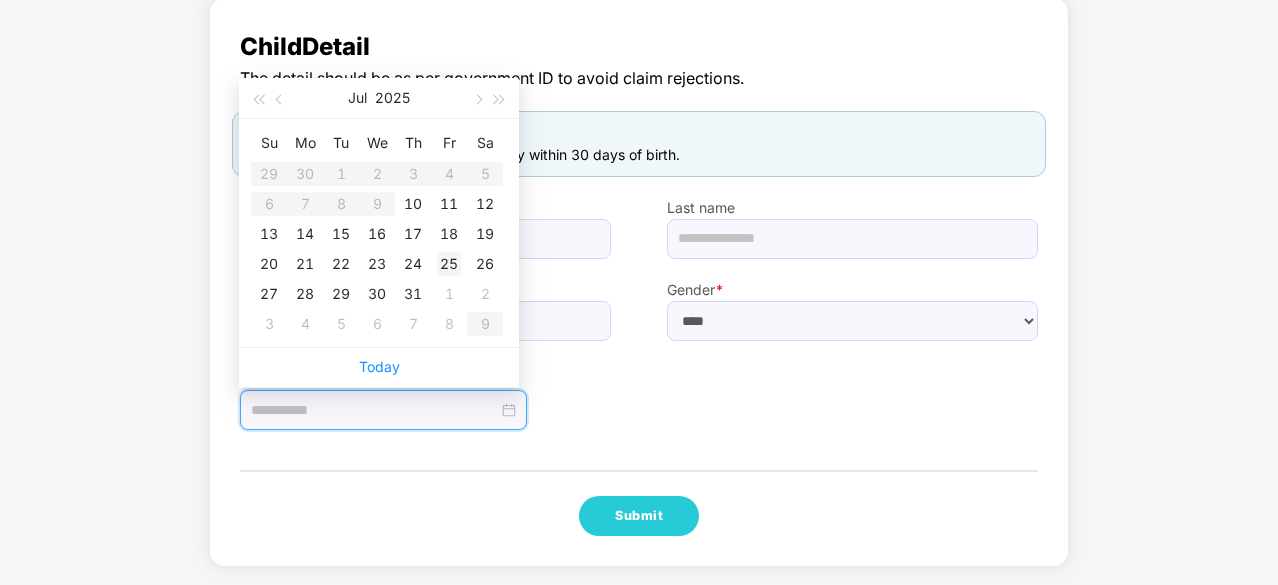 type on "**********" 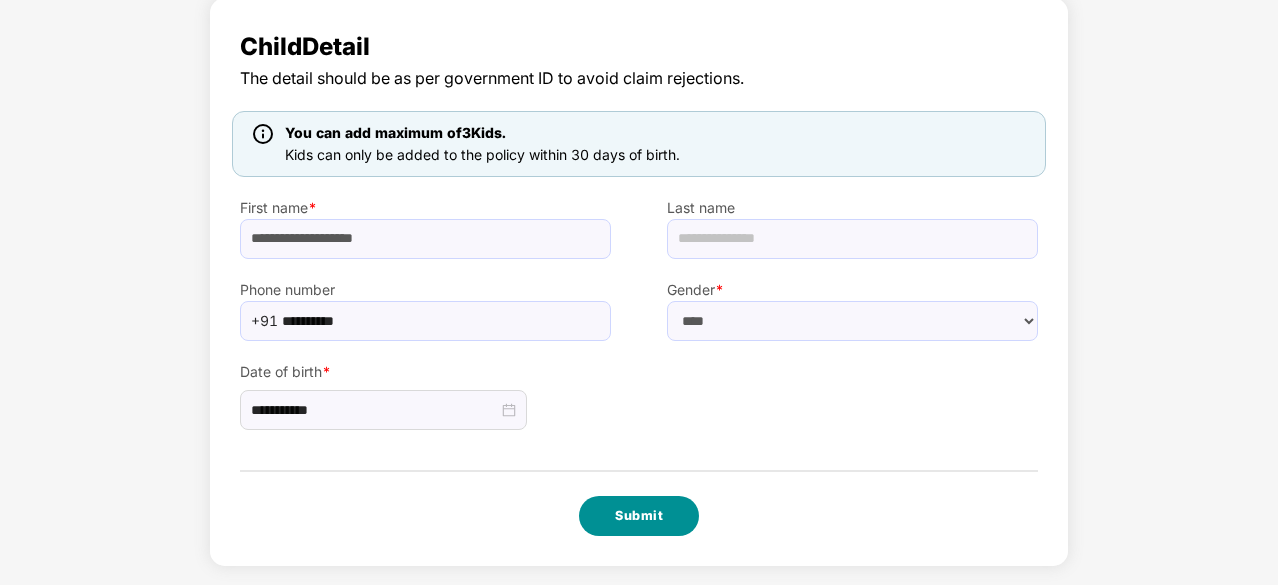 click on "Submit" at bounding box center [639, 516] 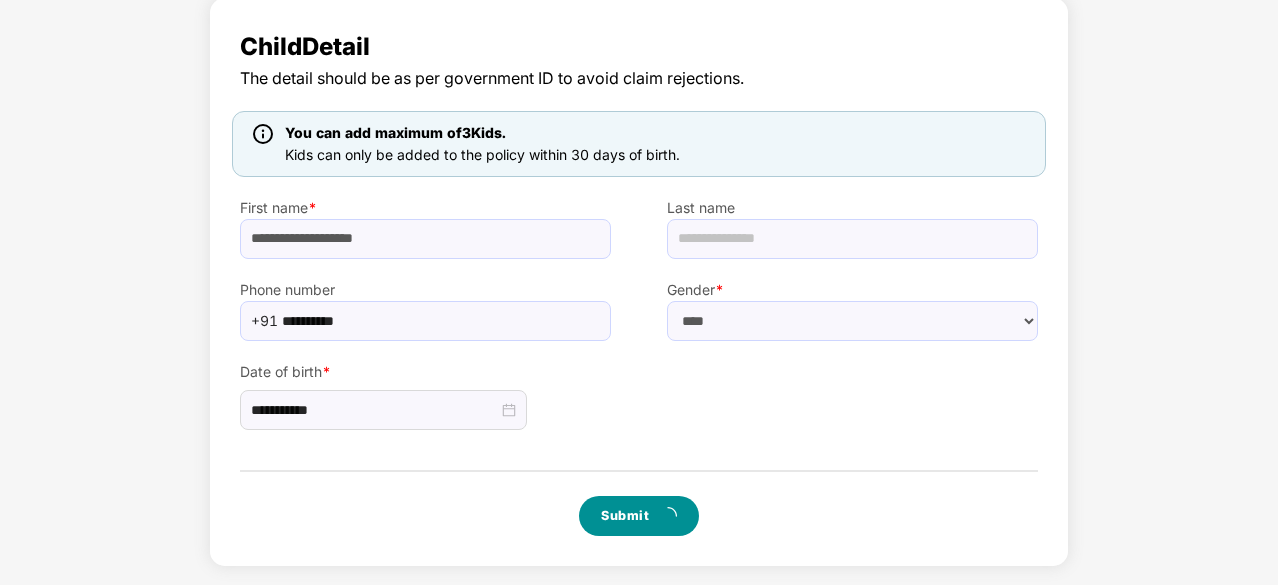 scroll, scrollTop: 0, scrollLeft: 0, axis: both 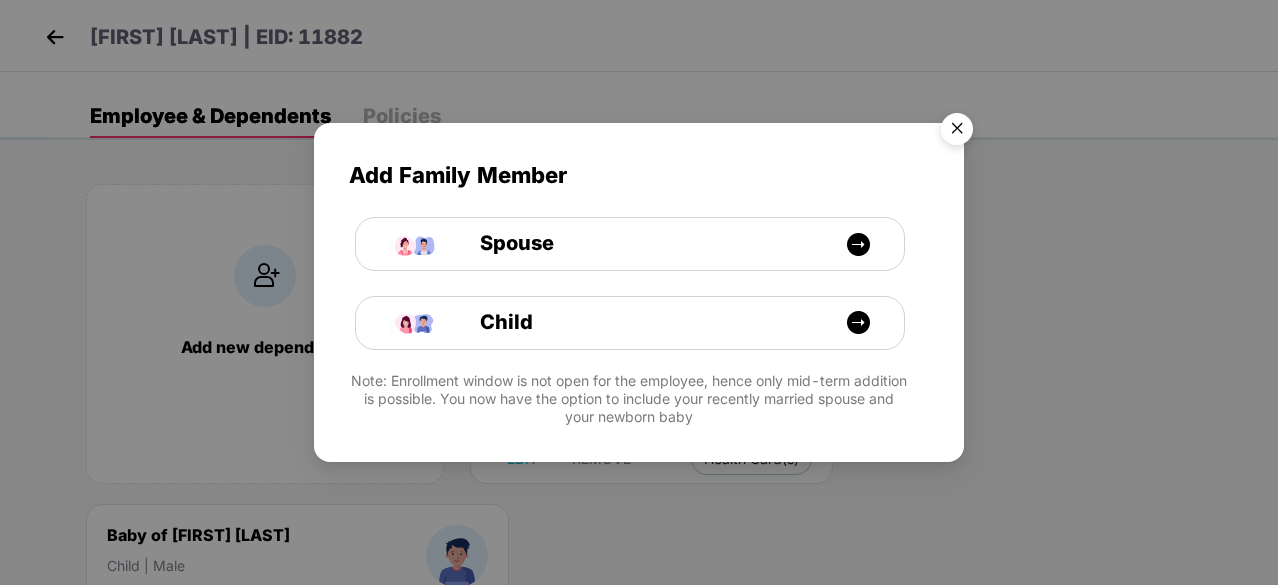 click at bounding box center [957, 132] 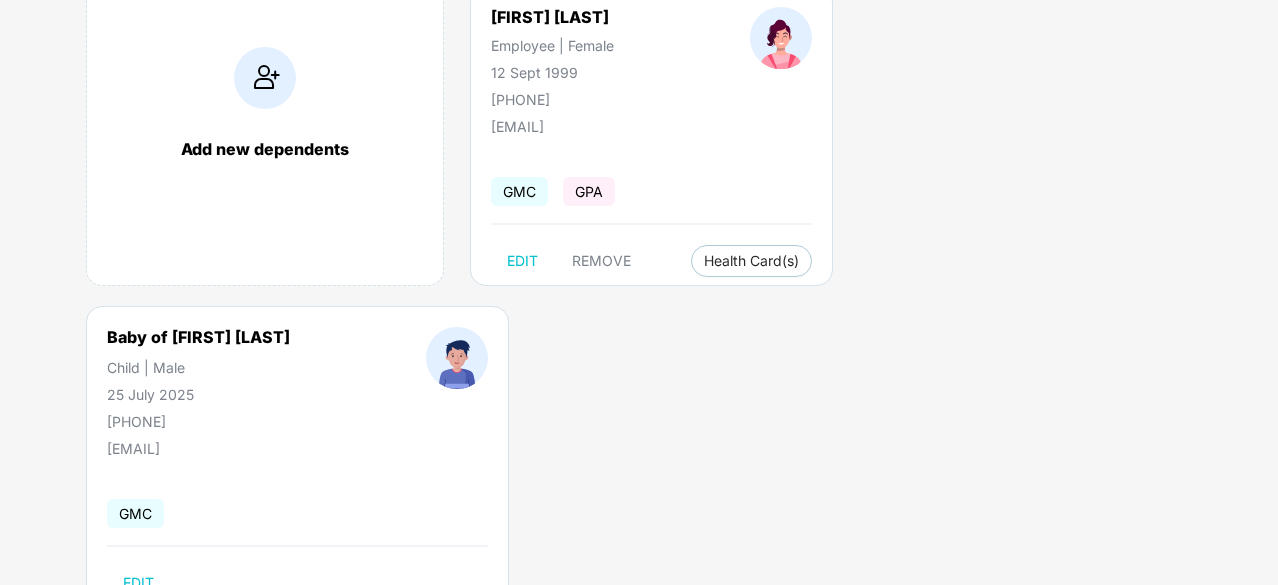 scroll, scrollTop: 268, scrollLeft: 0, axis: vertical 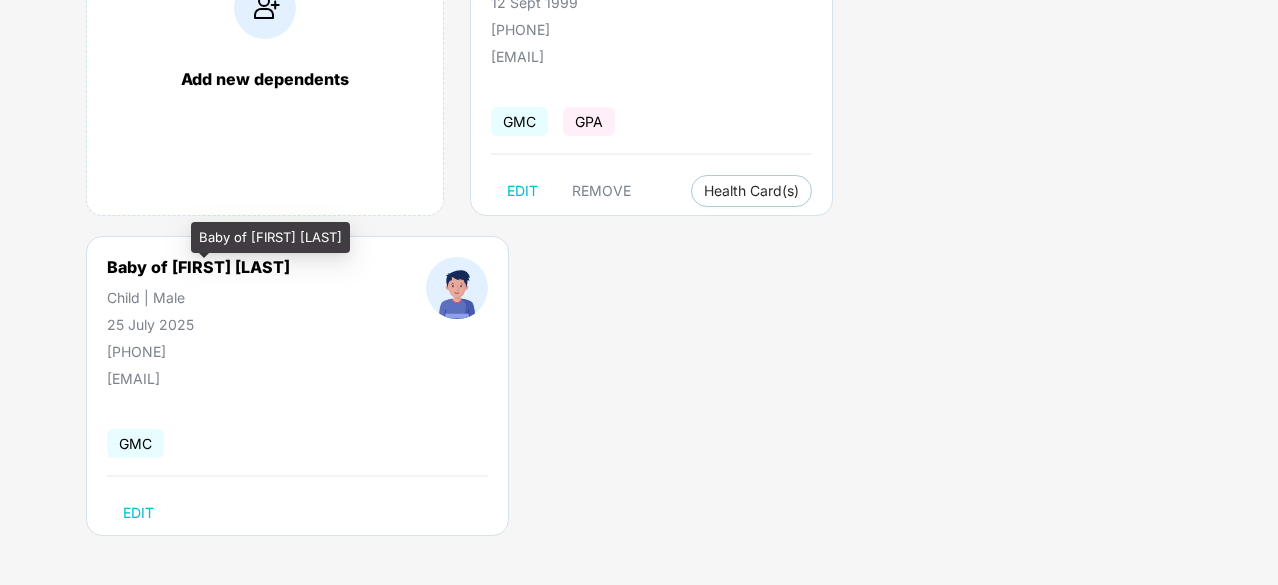 click on "Baby of [FIRST] [LAST]" at bounding box center (198, 267) 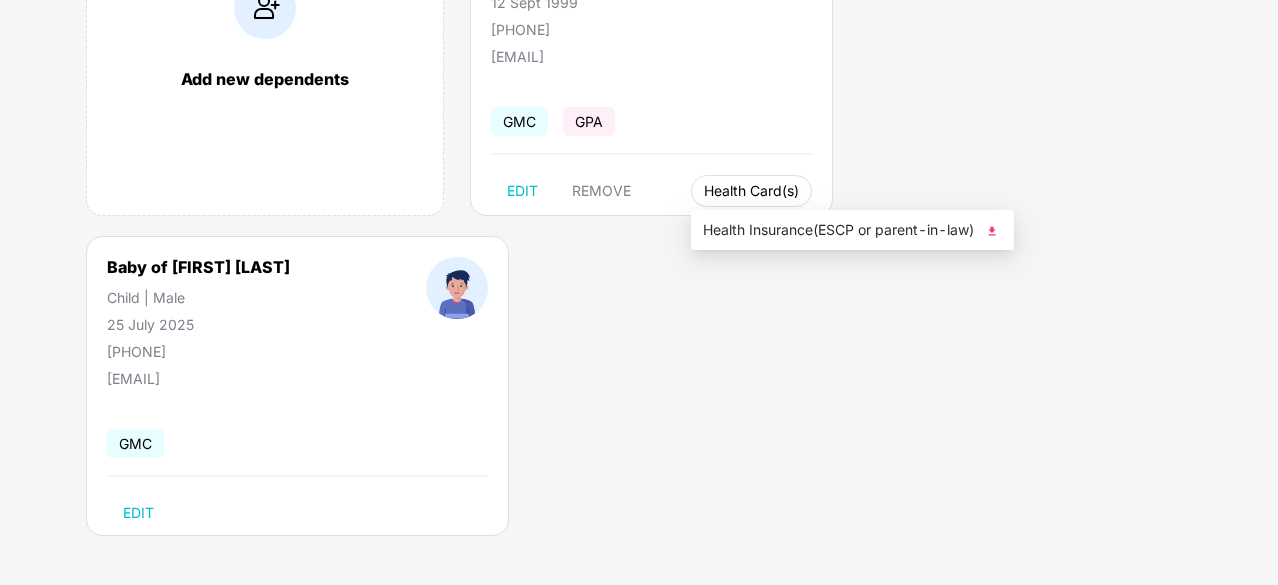 click on "Health Card(s)" at bounding box center (751, 191) 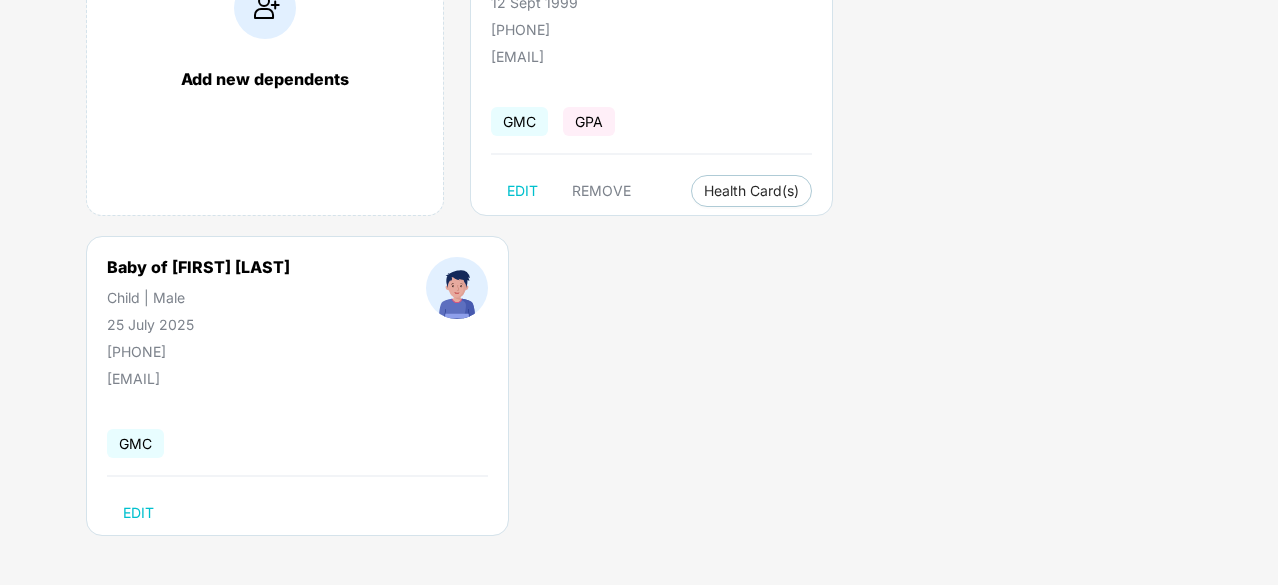 click at bounding box center (457, 288) 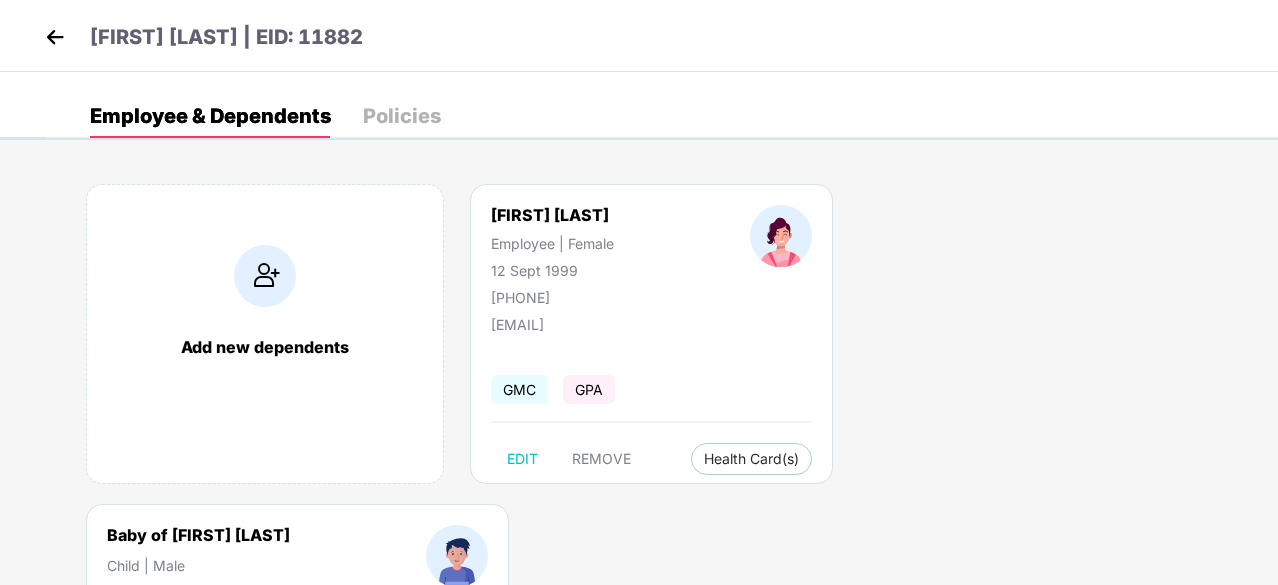 click on "Employee & Dependents Policies" at bounding box center (662, 116) 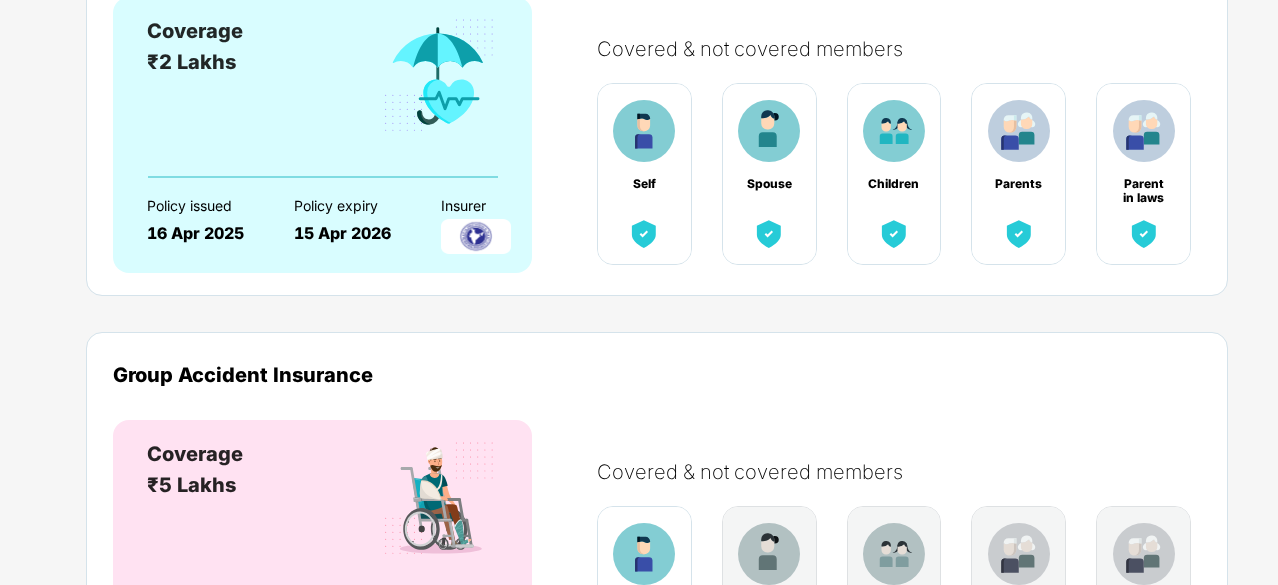 scroll, scrollTop: 0, scrollLeft: 0, axis: both 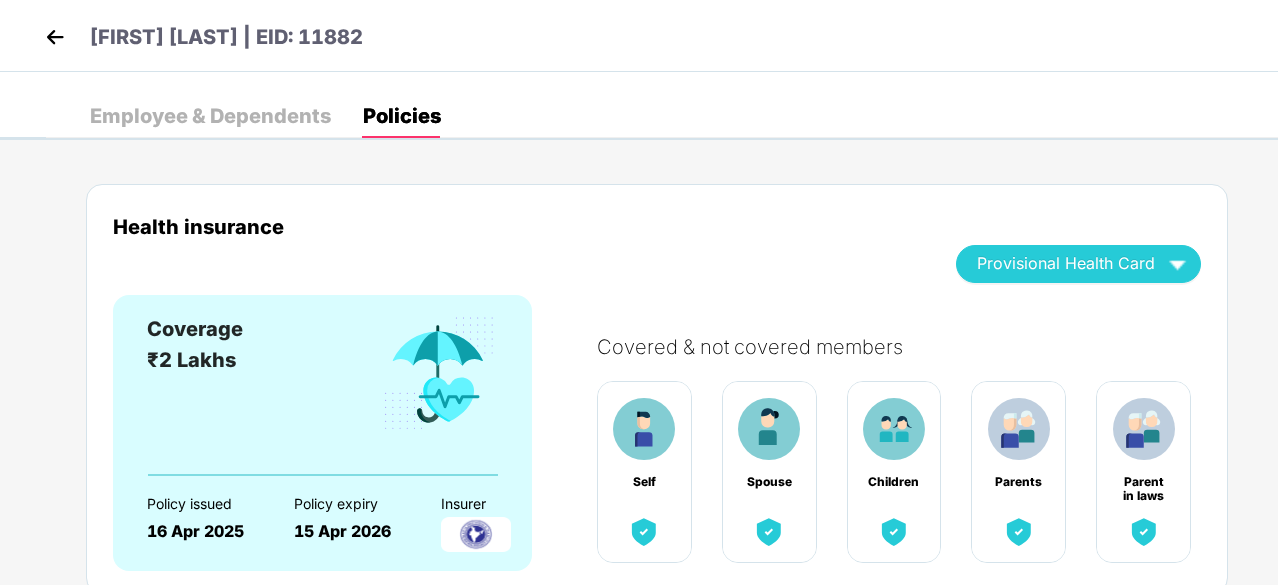 click on "Employee & Dependents Policies Add new dependents Pooja Kumari Employee | Female 12 Sept 1999 +919625116130 raipoojarai1431@gmail.com GMC GPA   EDIT REMOVE Health Card(s) Baby of Pooja Kumari Child | Male 25 July 2025 +919625116130 raipoojarai1431@gmail.com GMC EDIT Health insurance Provisional Health Card Coverage ₹2 Lakhs   Policy issued 16 Apr 2025 Policy expiry 15 Apr 2026 Insurer Covered & not covered members Self Spouse Children Parents Parent in laws Group Accident Insurance Coverage ₹5 Lakhs   Policy issued 16 Apr 2025 Policy expiry 15 Apr 2026 Insurer Covered & not covered members Self Spouse Children Parents Parent in laws" at bounding box center (639, 106) 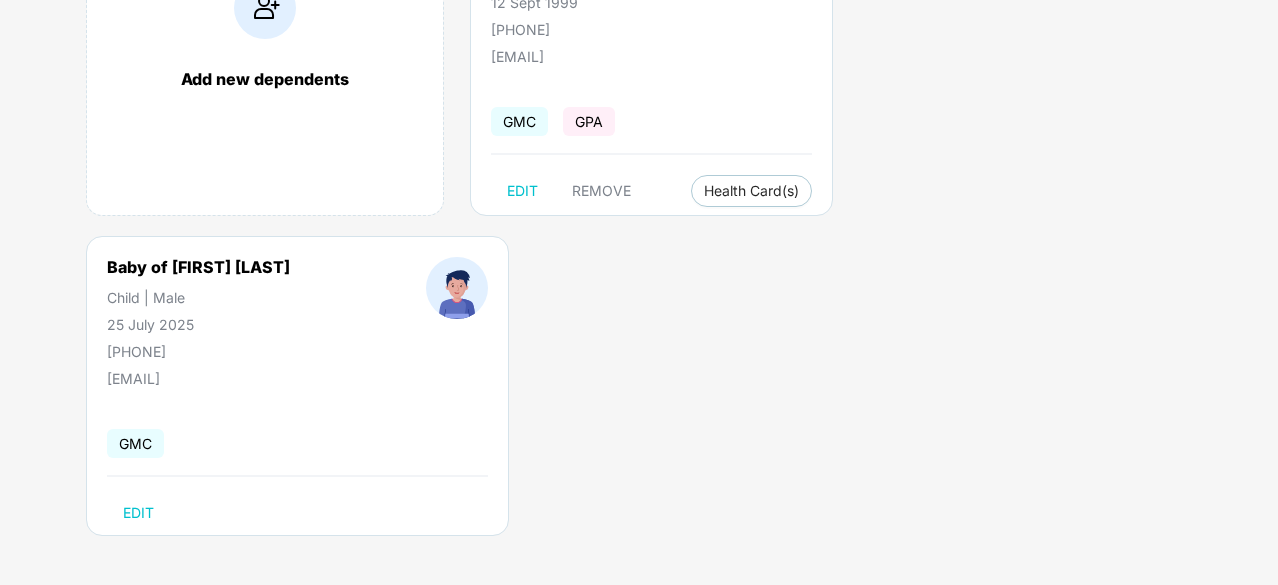 scroll, scrollTop: 0, scrollLeft: 0, axis: both 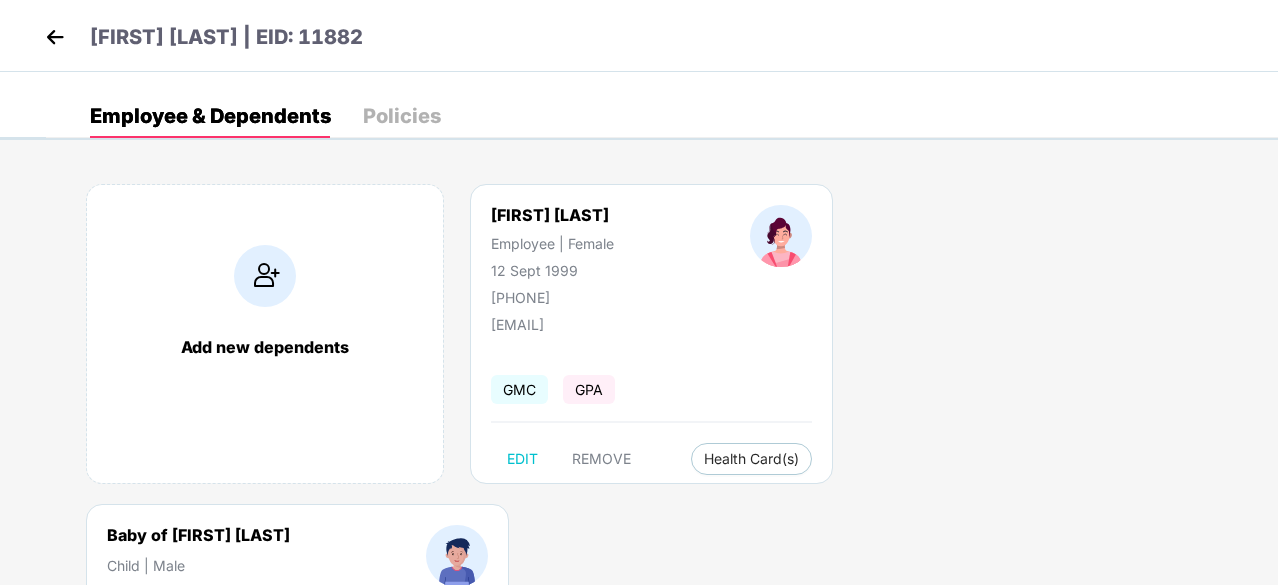 click at bounding box center (55, 37) 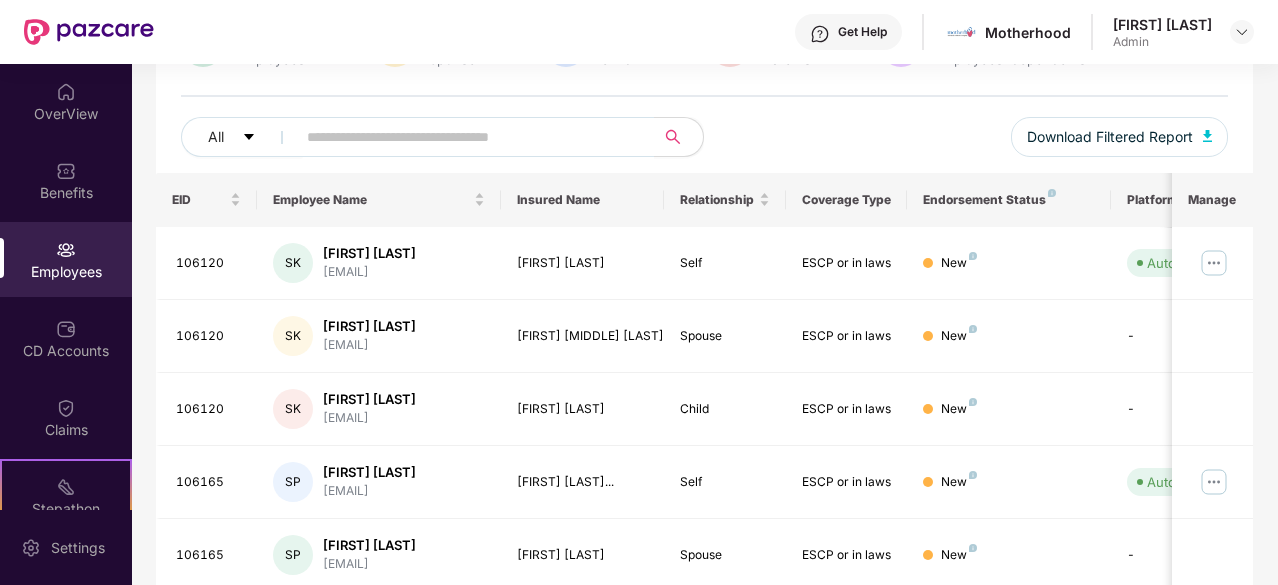scroll, scrollTop: 0, scrollLeft: 0, axis: both 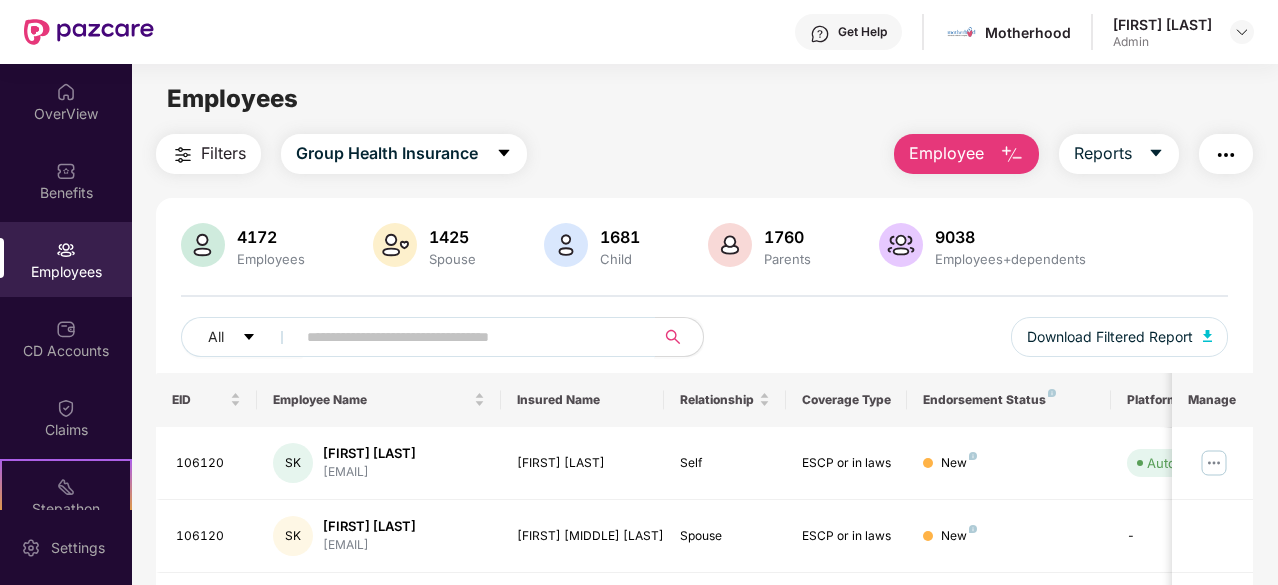 click at bounding box center (467, 337) 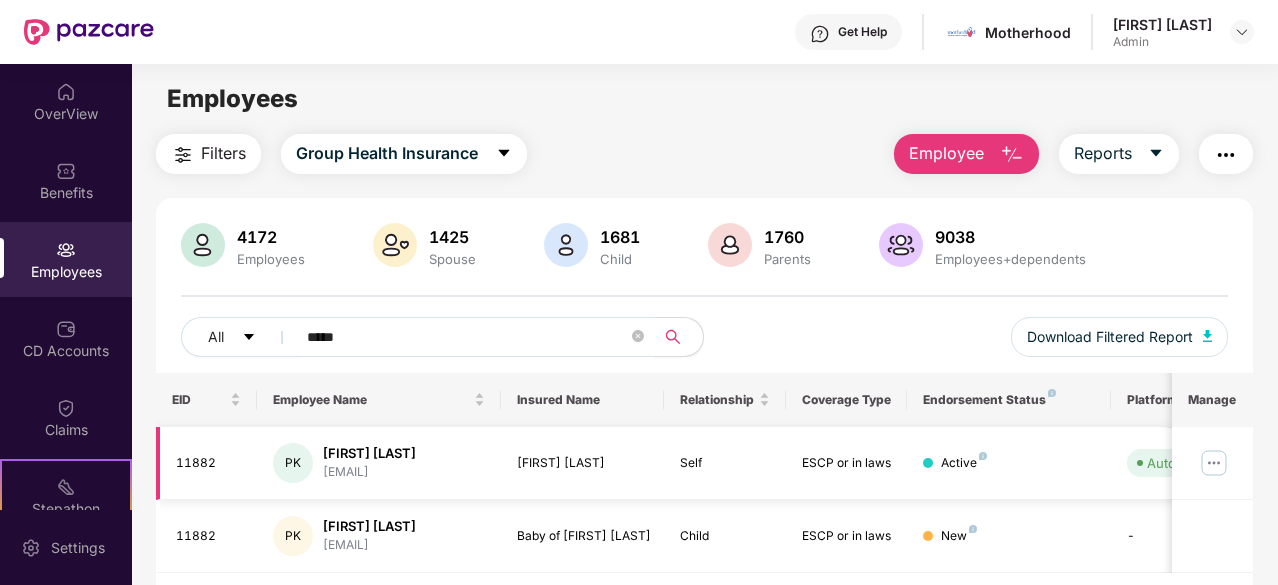 scroll, scrollTop: 64, scrollLeft: 0, axis: vertical 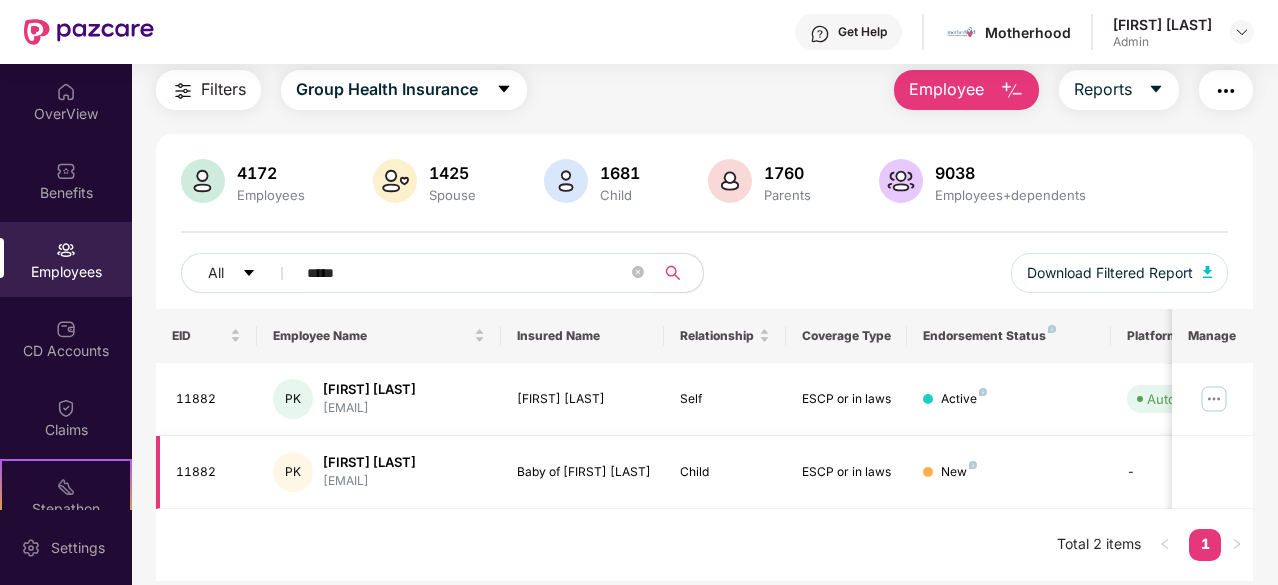 type on "*****" 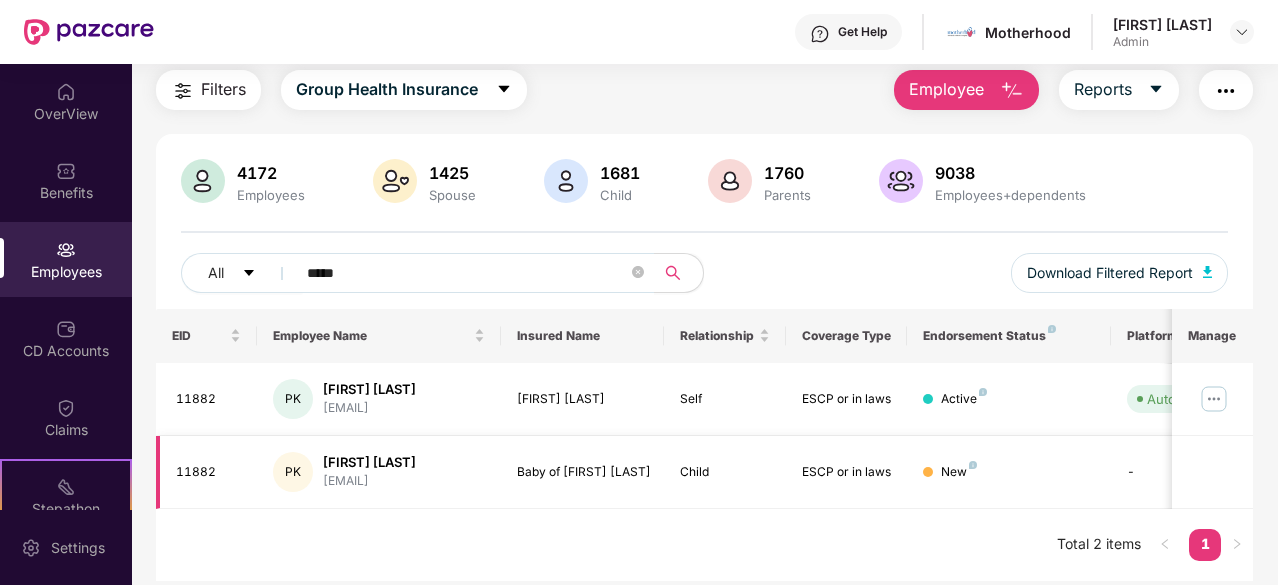 click on "Baby of [FIRST] [LAST]" at bounding box center [582, 472] 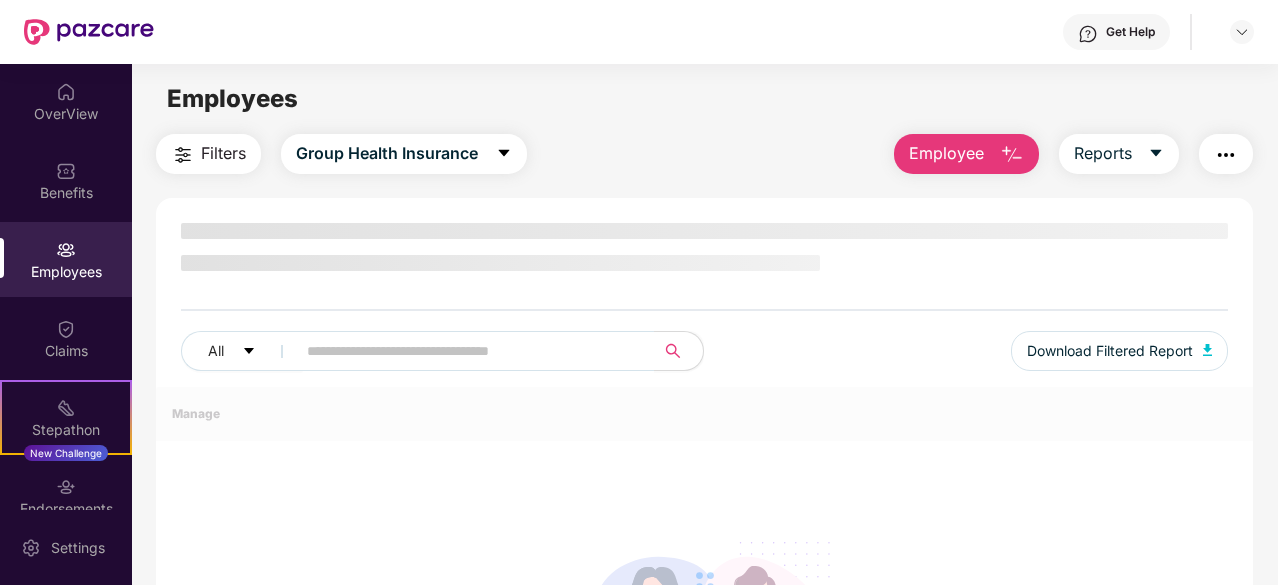 scroll, scrollTop: 0, scrollLeft: 0, axis: both 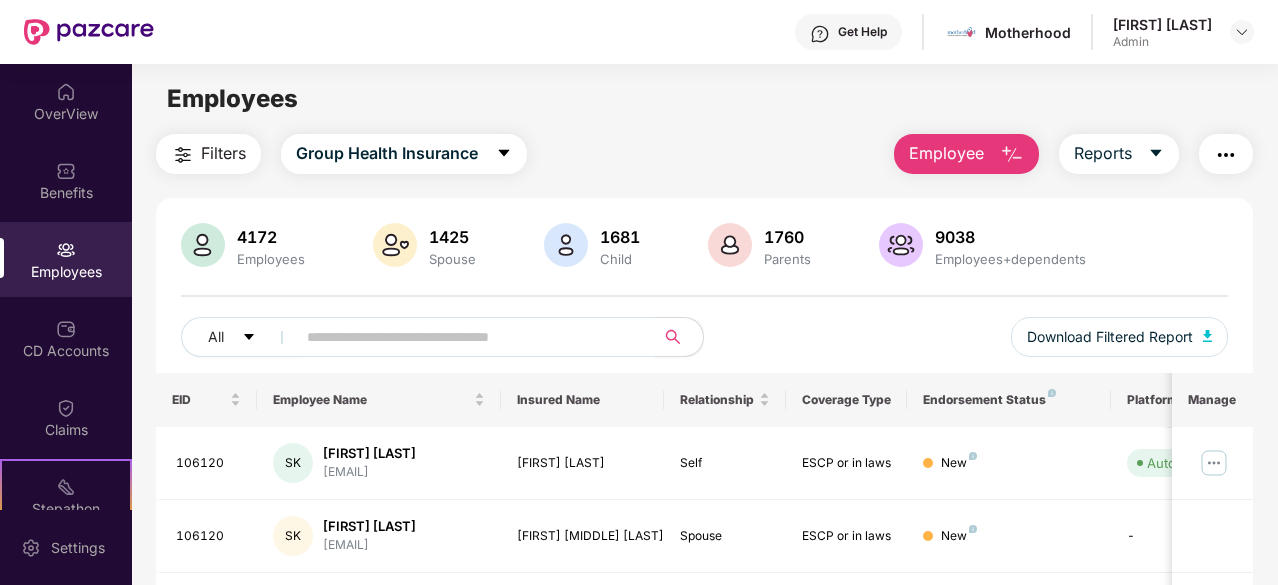 click at bounding box center [467, 337] 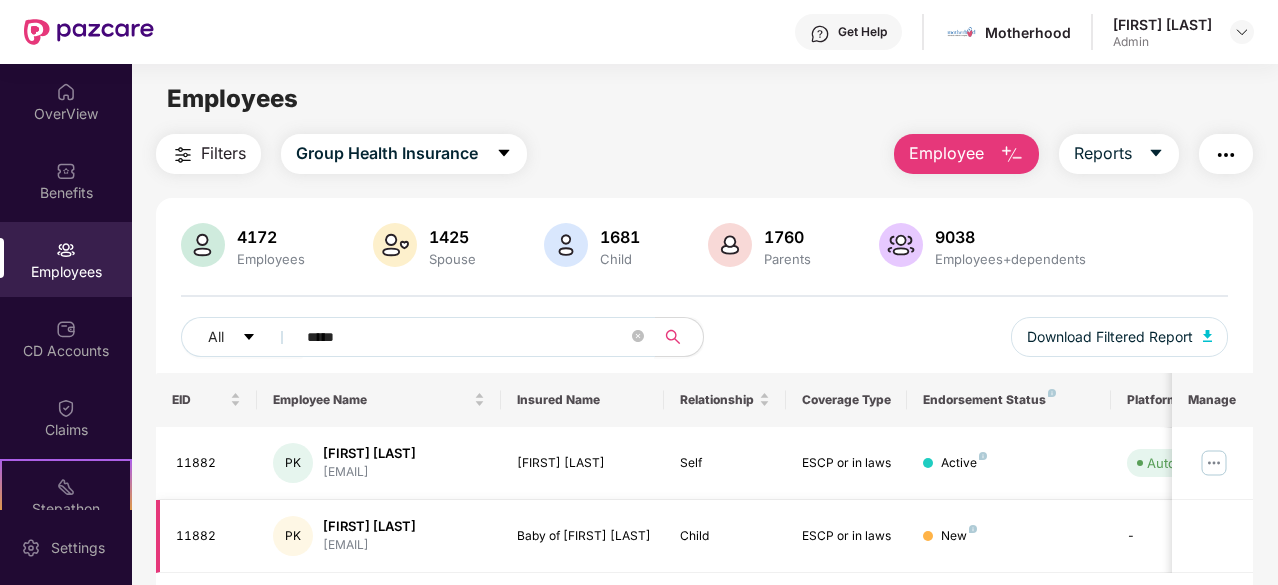 scroll, scrollTop: 64, scrollLeft: 0, axis: vertical 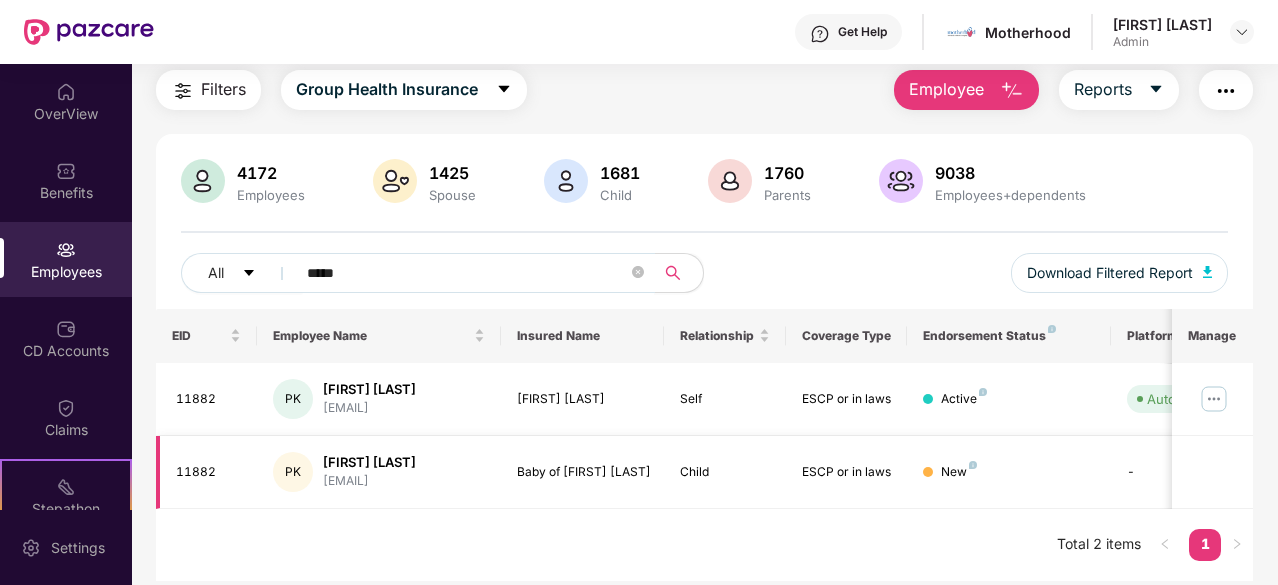 type on "*****" 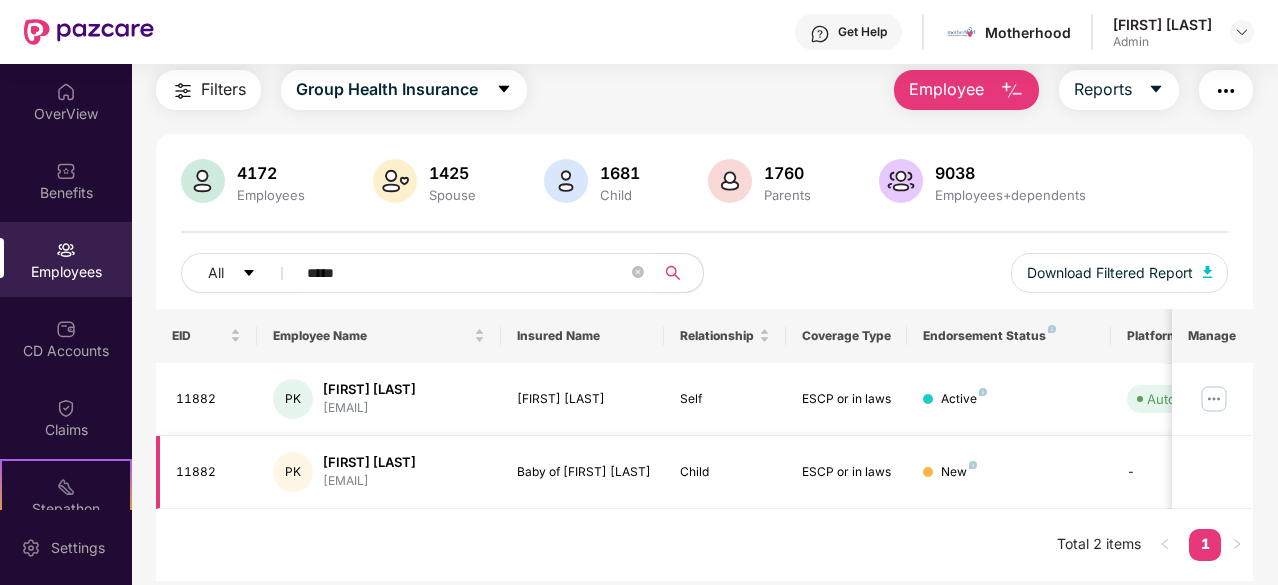 click on "New" at bounding box center (1008, 472) 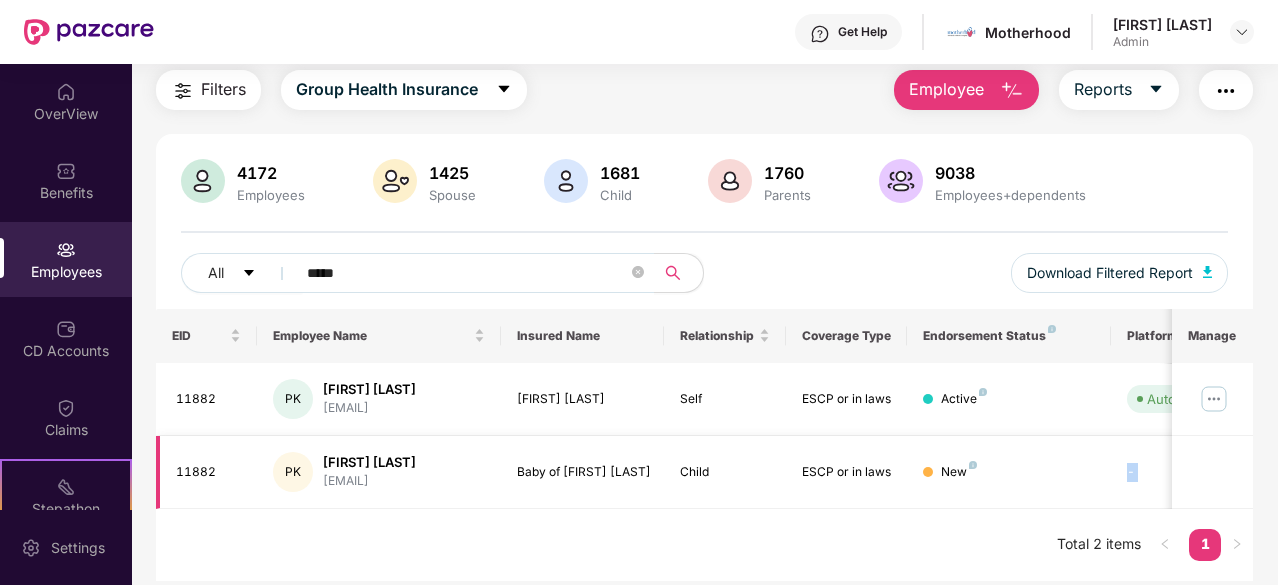 click on "-" at bounding box center [1182, 472] 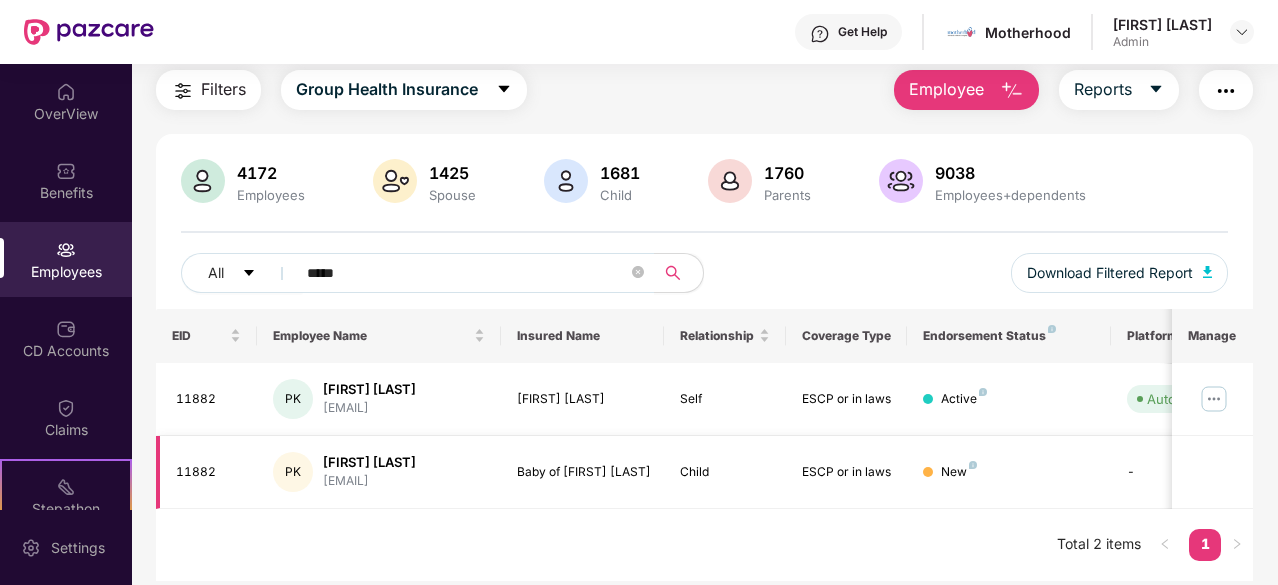 click on "Baby of [FIRST] [LAST]" at bounding box center [582, 472] 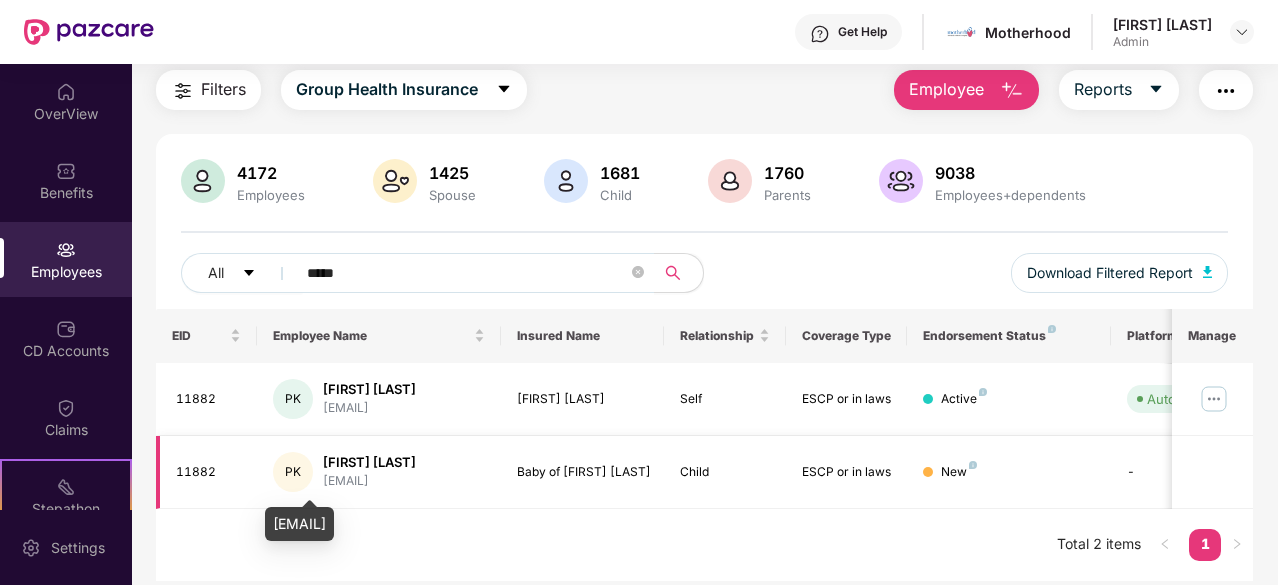 click on "[EMAIL]" at bounding box center (369, 481) 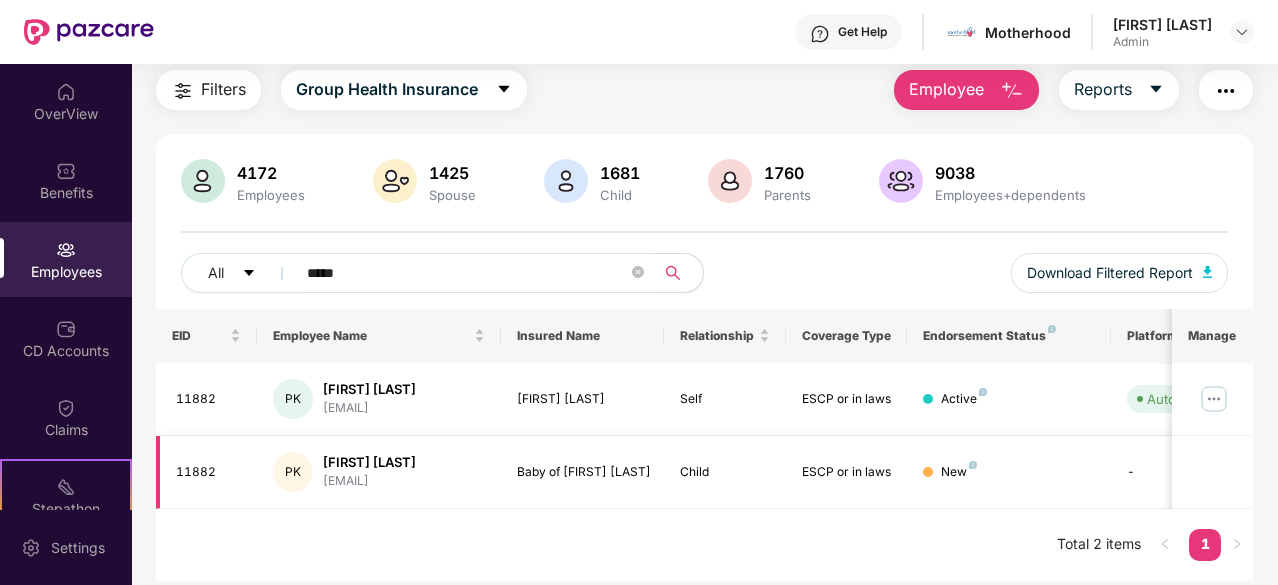 click on "PK" at bounding box center (293, 472) 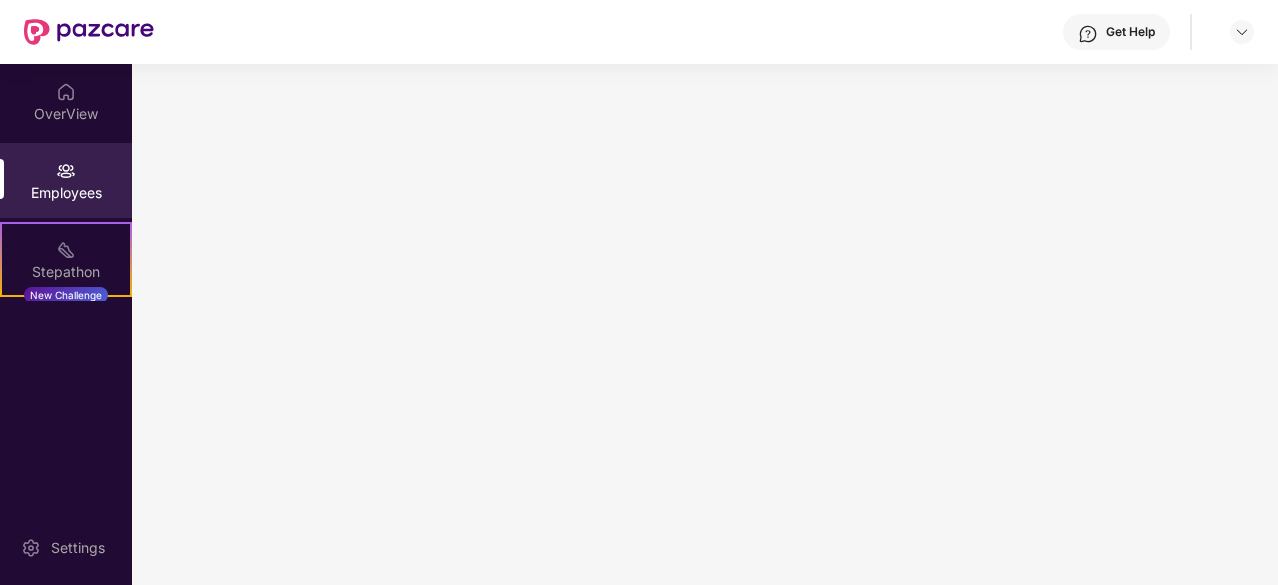 scroll, scrollTop: 0, scrollLeft: 0, axis: both 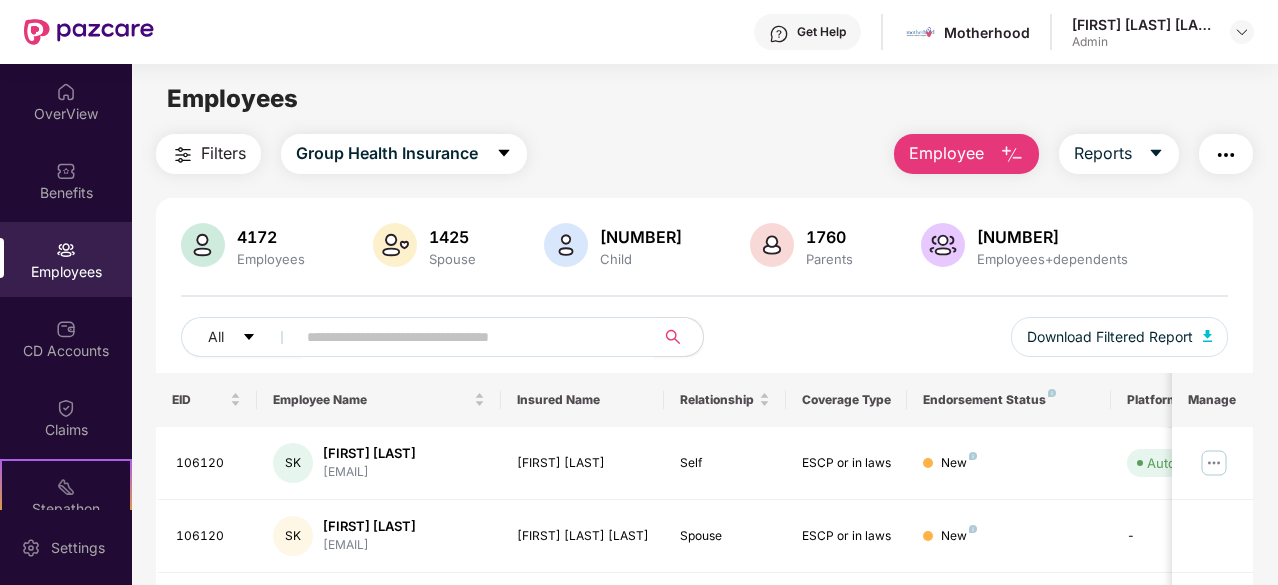 click at bounding box center (467, 337) 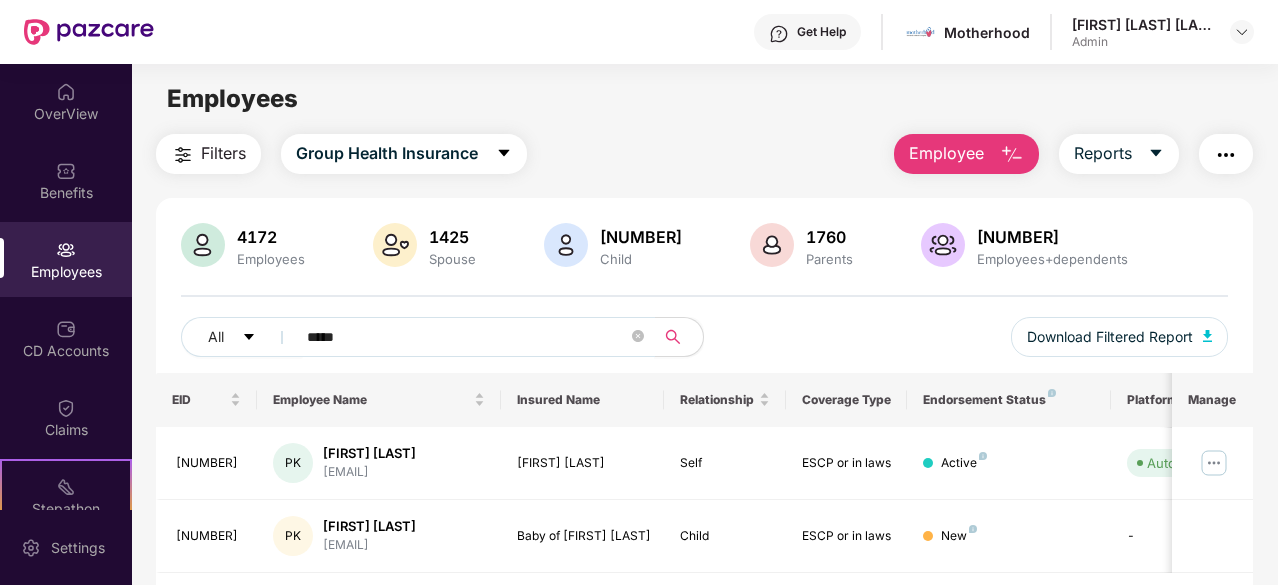 type on "*****" 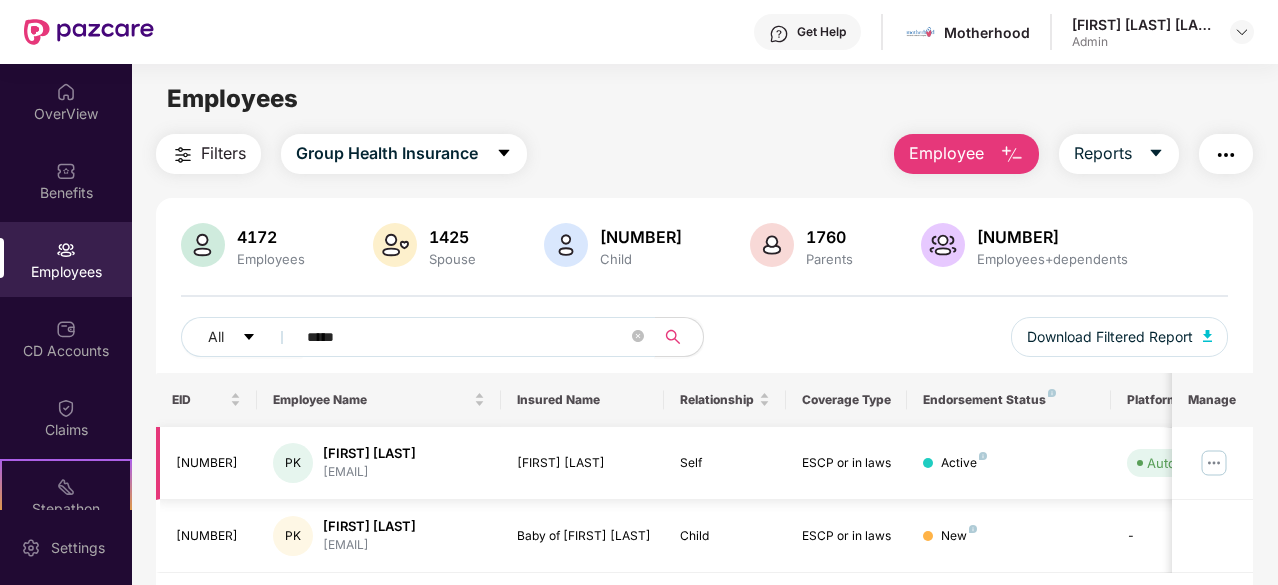click at bounding box center (1214, 463) 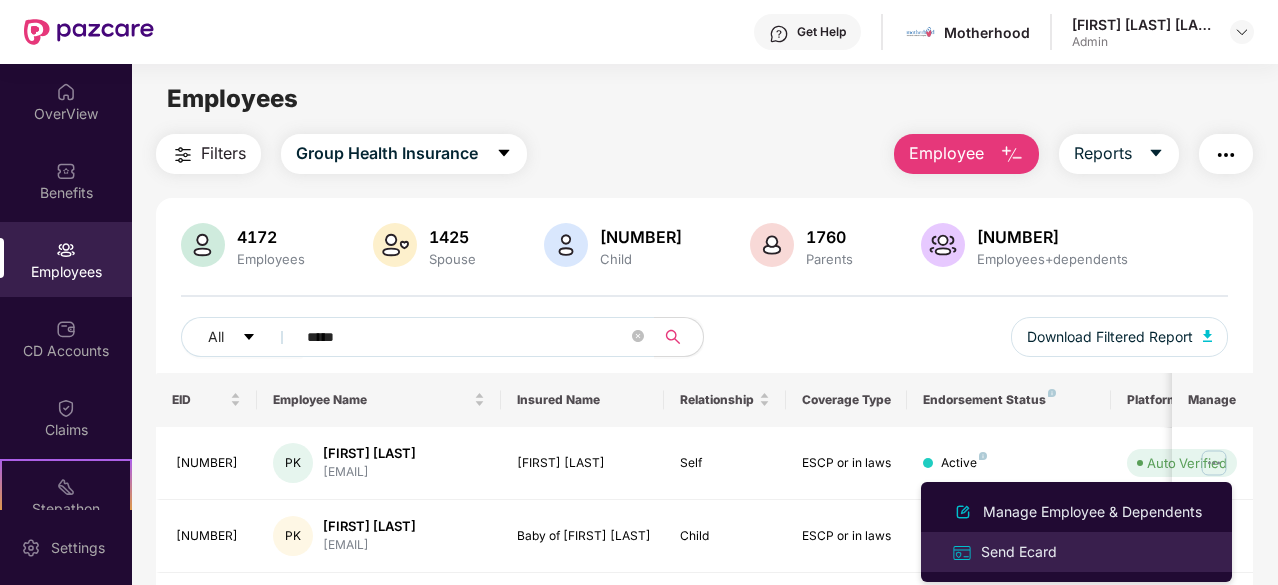 click on "Send Ecard" at bounding box center [1019, 552] 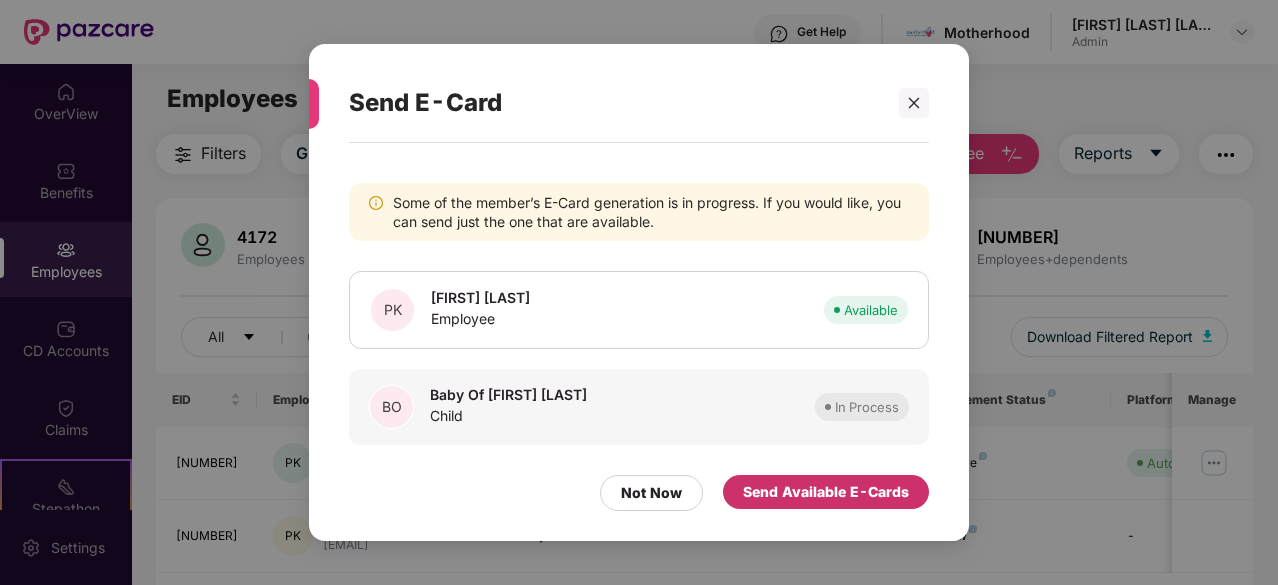 click on "Send Available E-Cards" at bounding box center [826, 492] 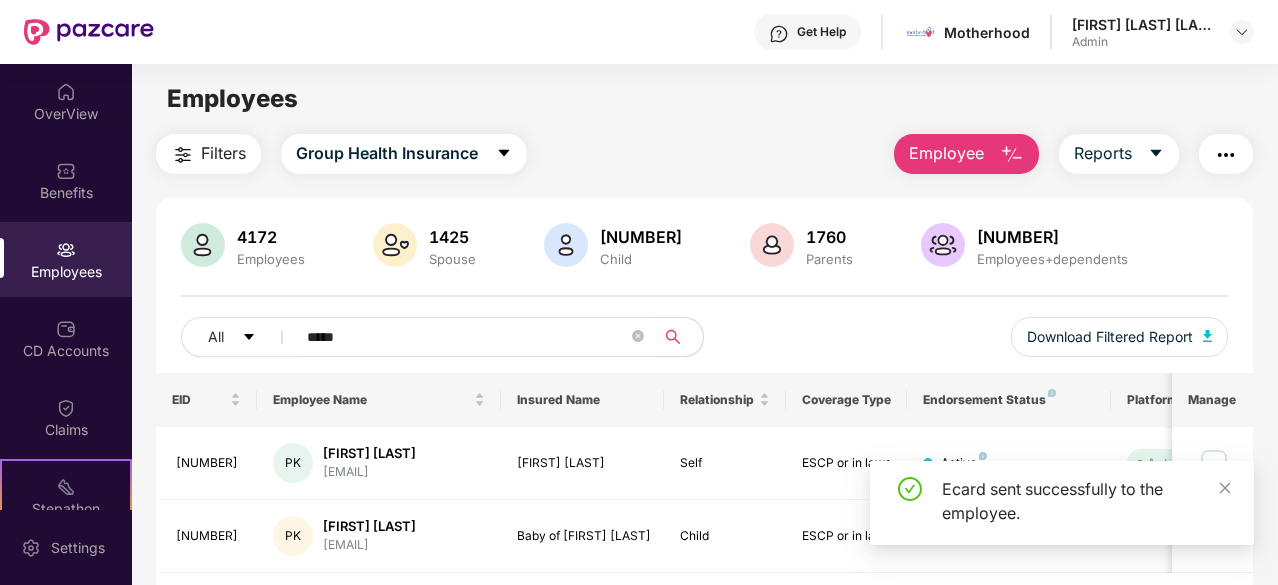 scroll, scrollTop: 64, scrollLeft: 0, axis: vertical 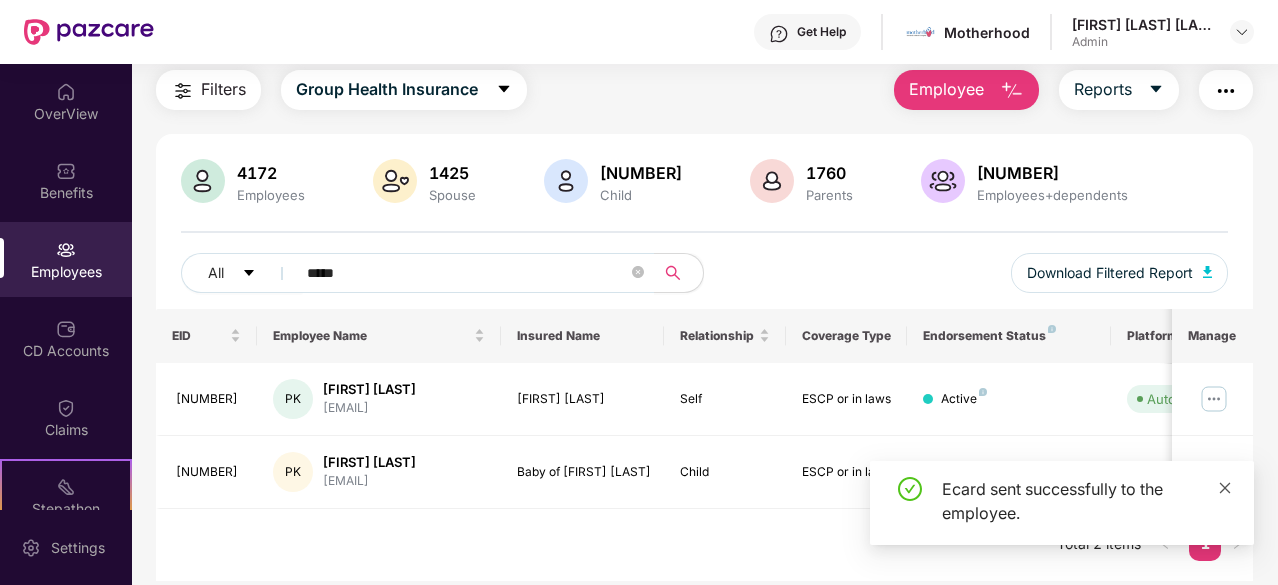 click 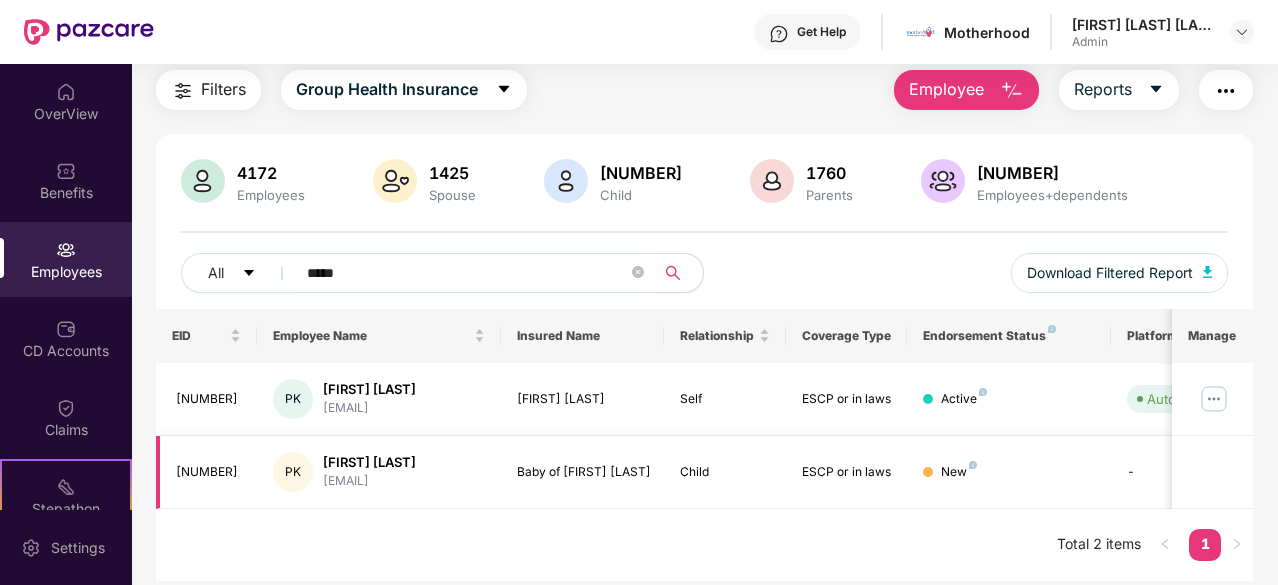 scroll, scrollTop: 0, scrollLeft: 0, axis: both 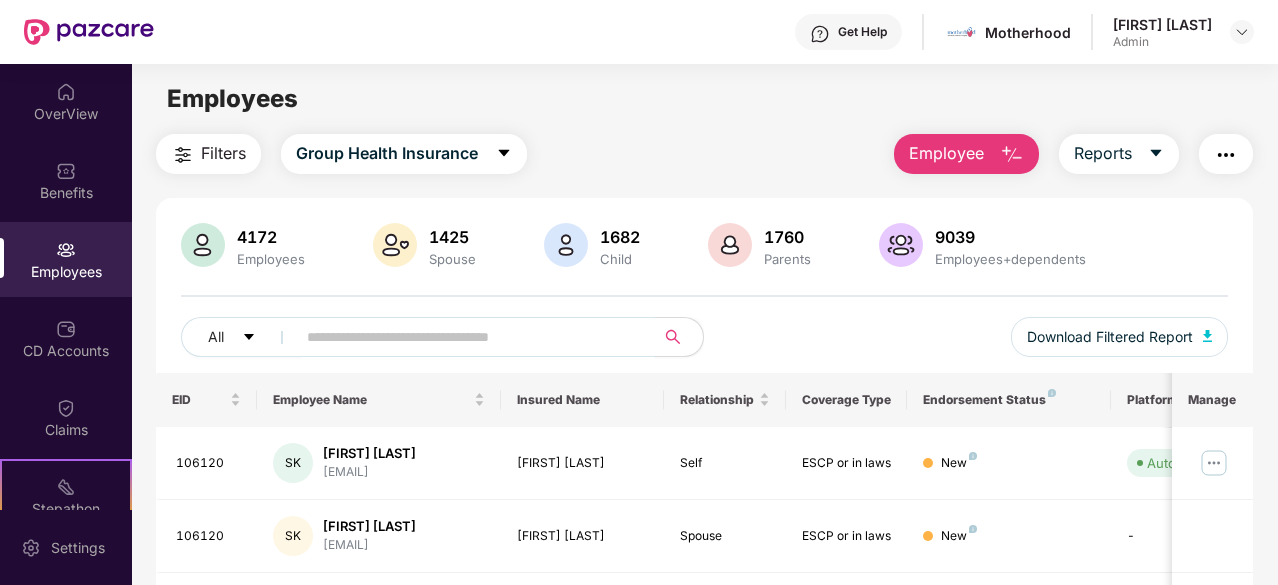 click at bounding box center (467, 337) 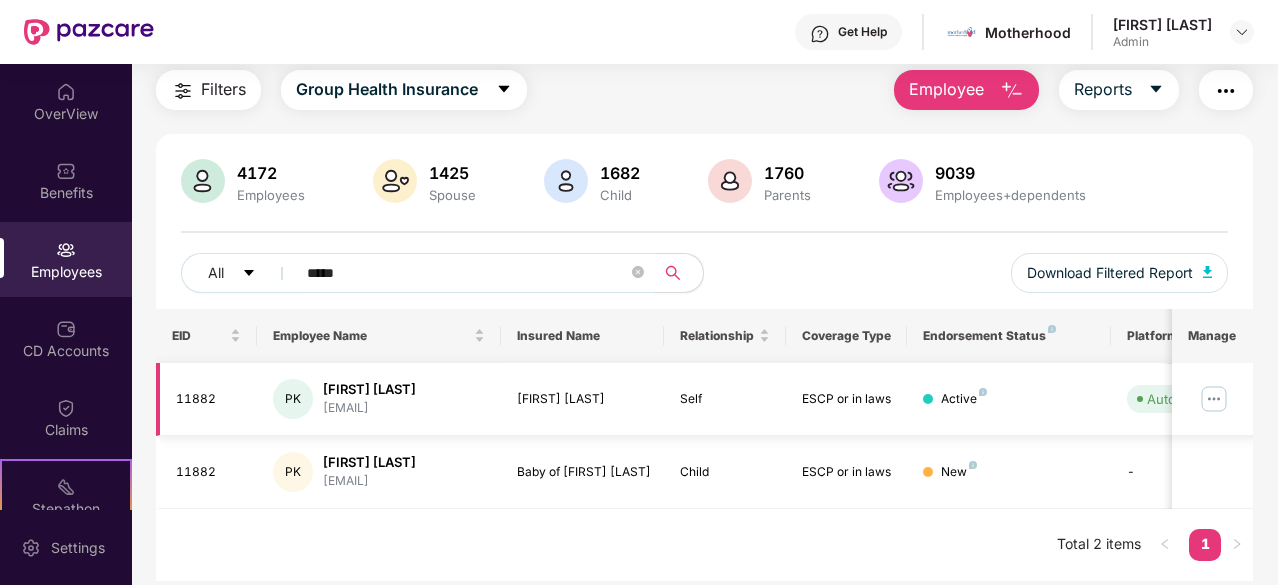 scroll, scrollTop: 0, scrollLeft: 0, axis: both 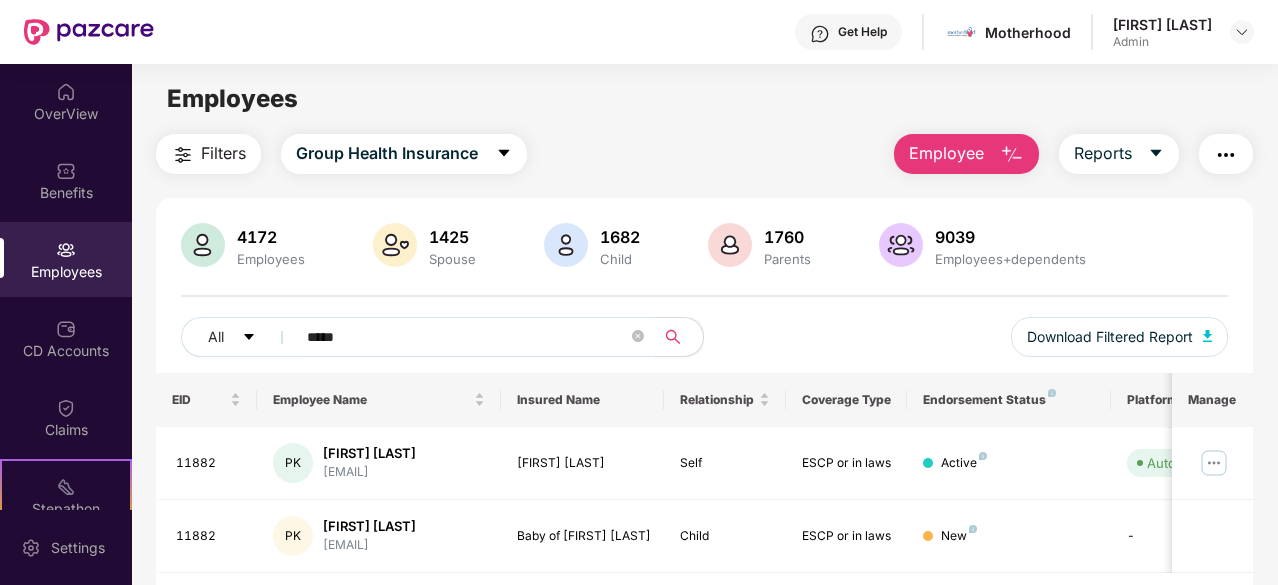 type on "*****" 